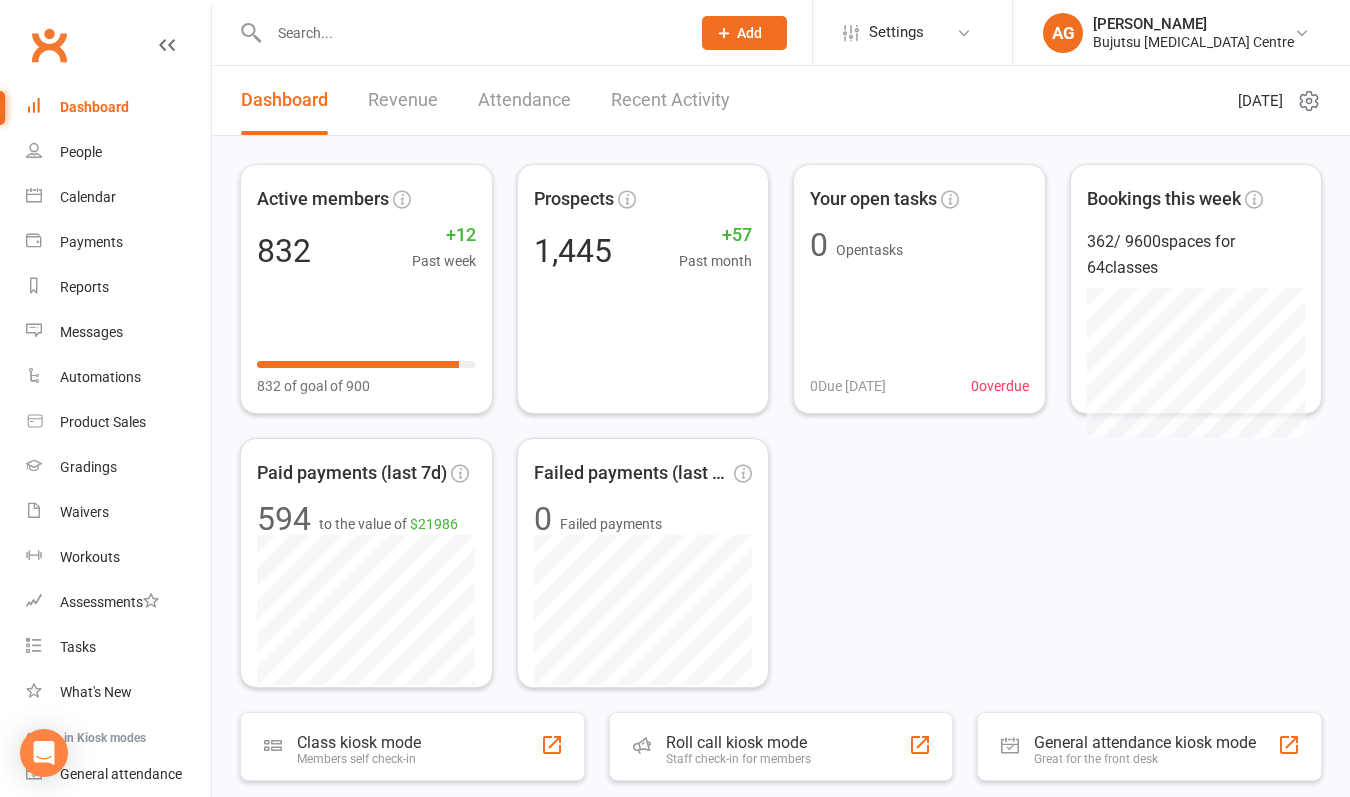scroll, scrollTop: 0, scrollLeft: 0, axis: both 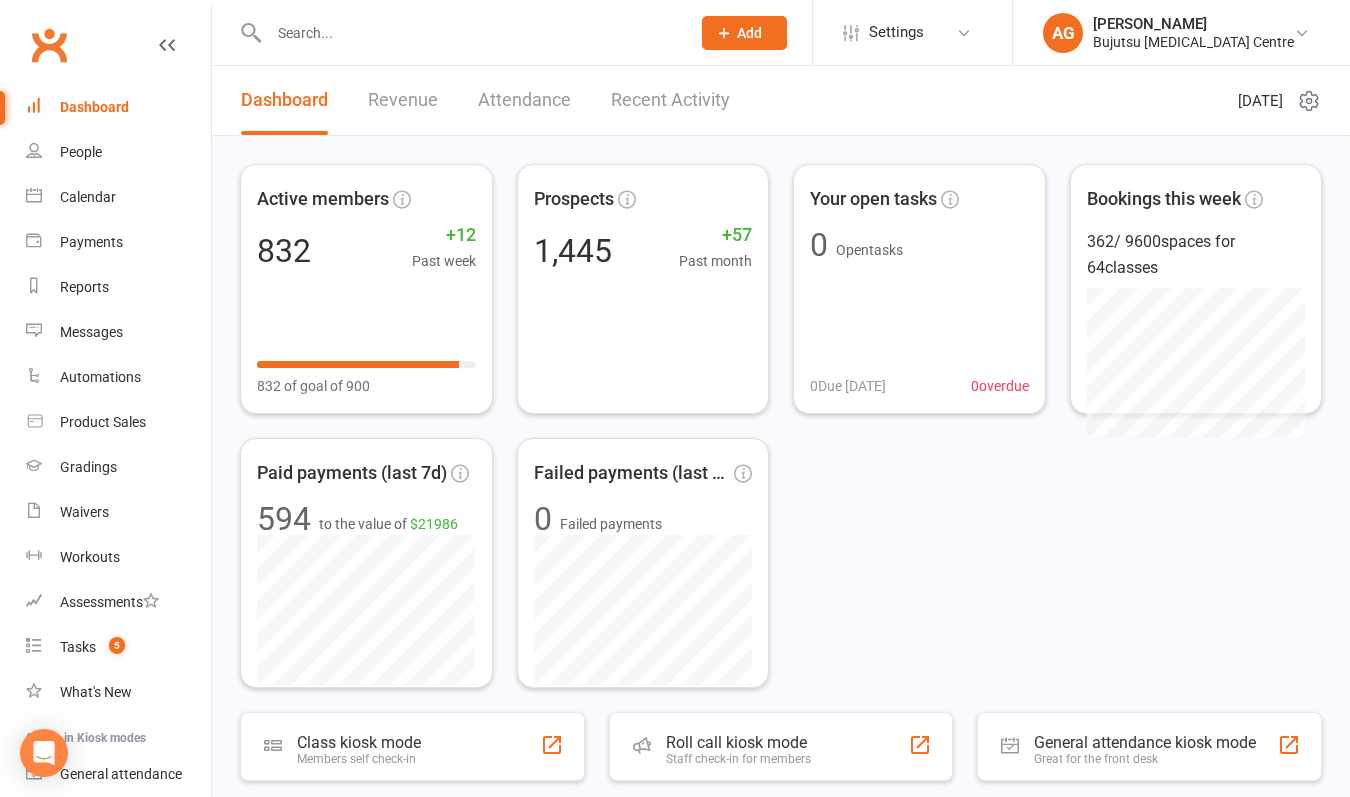 click at bounding box center (469, 33) 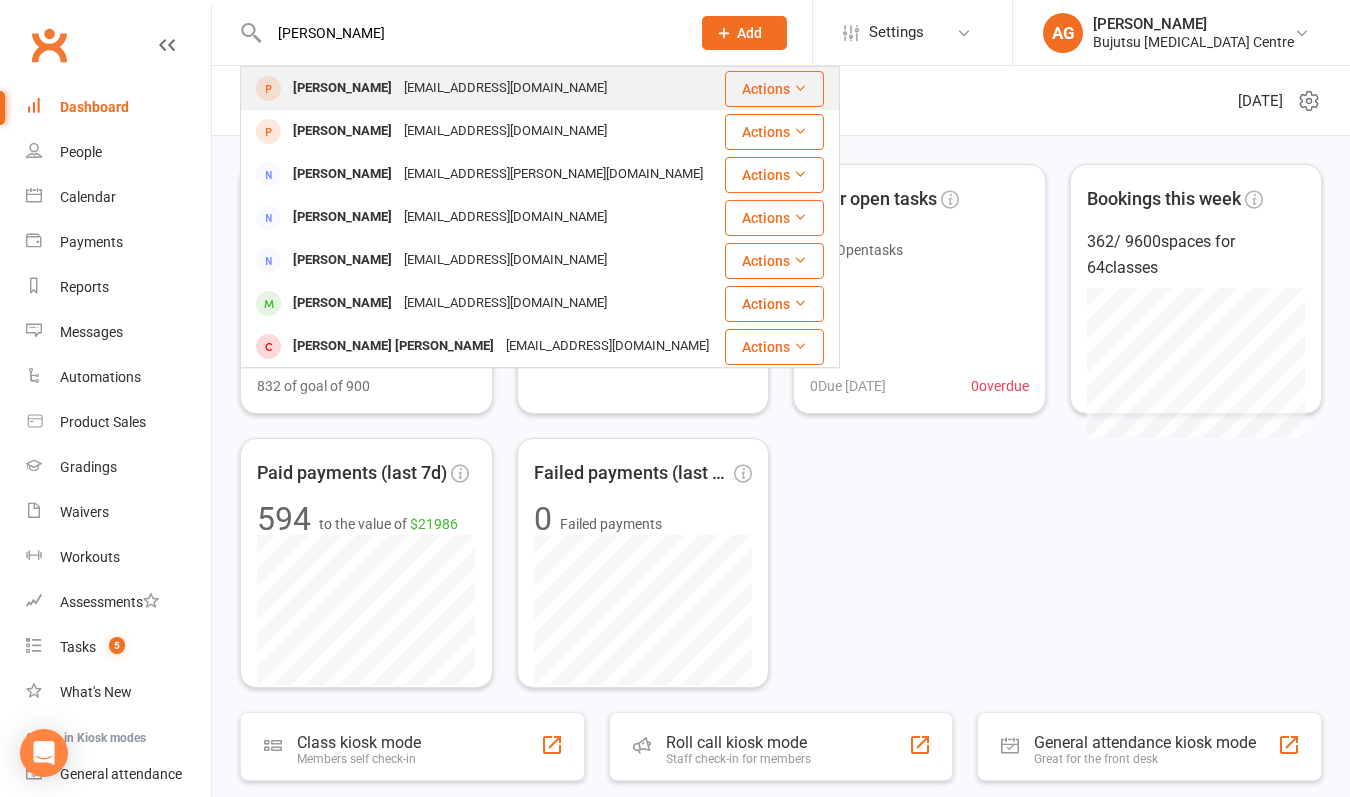 type on "[PERSON_NAME]" 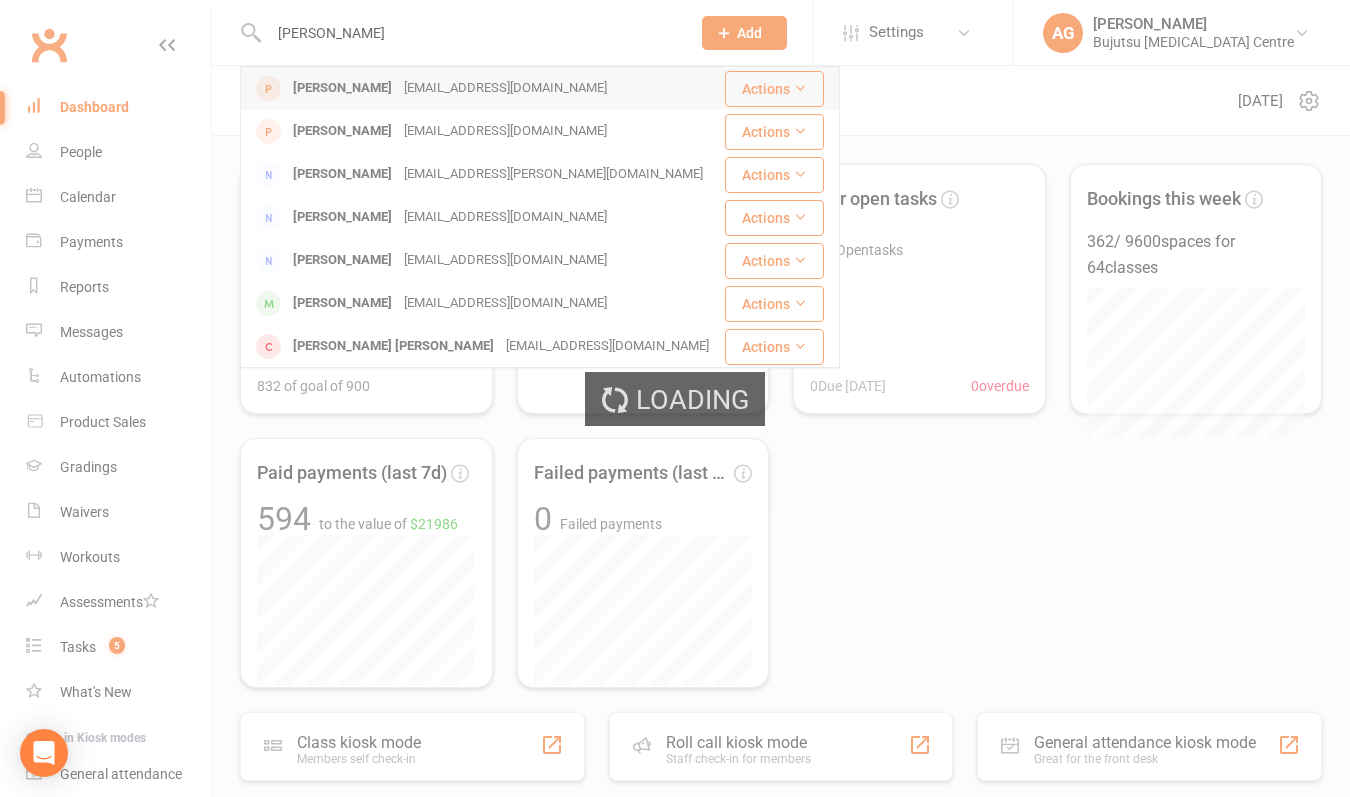 type 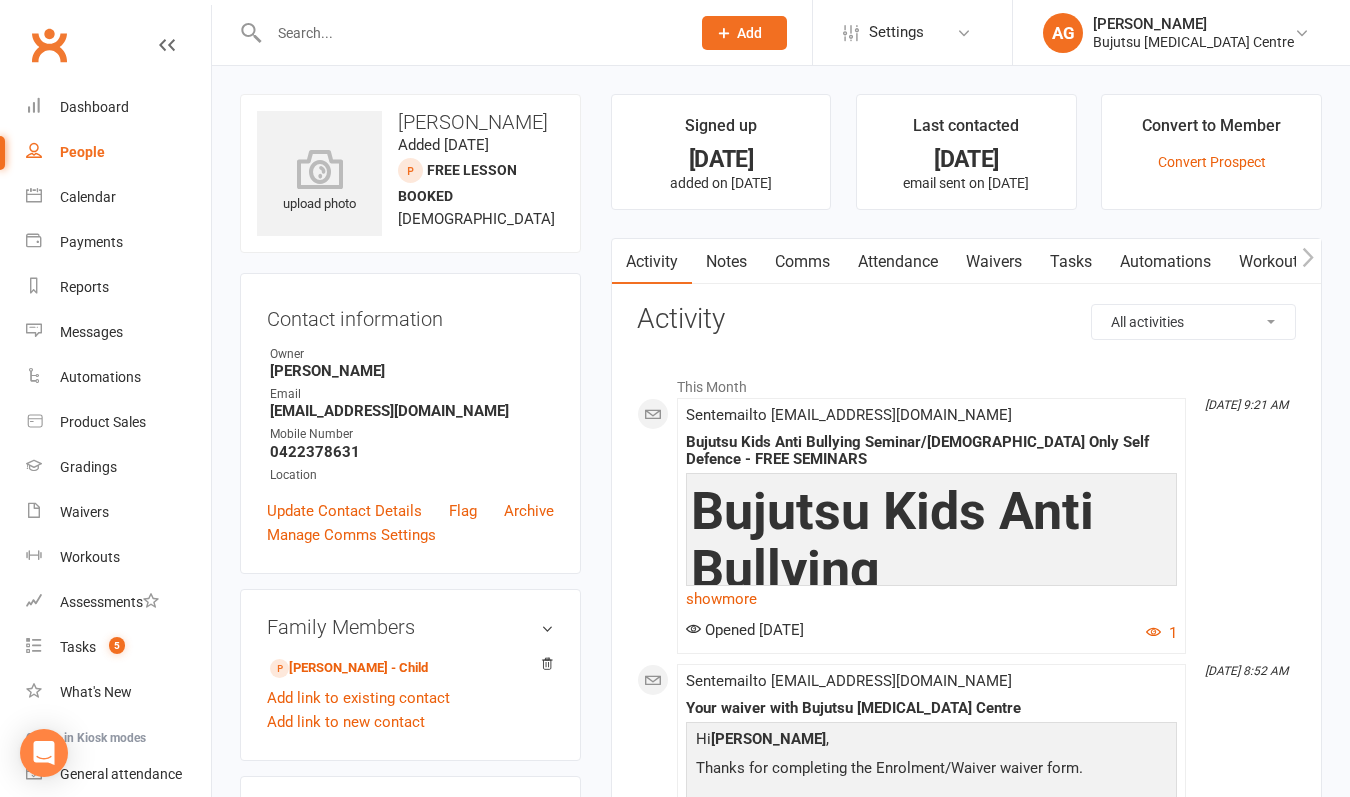 click on "Attendance" at bounding box center [898, 262] 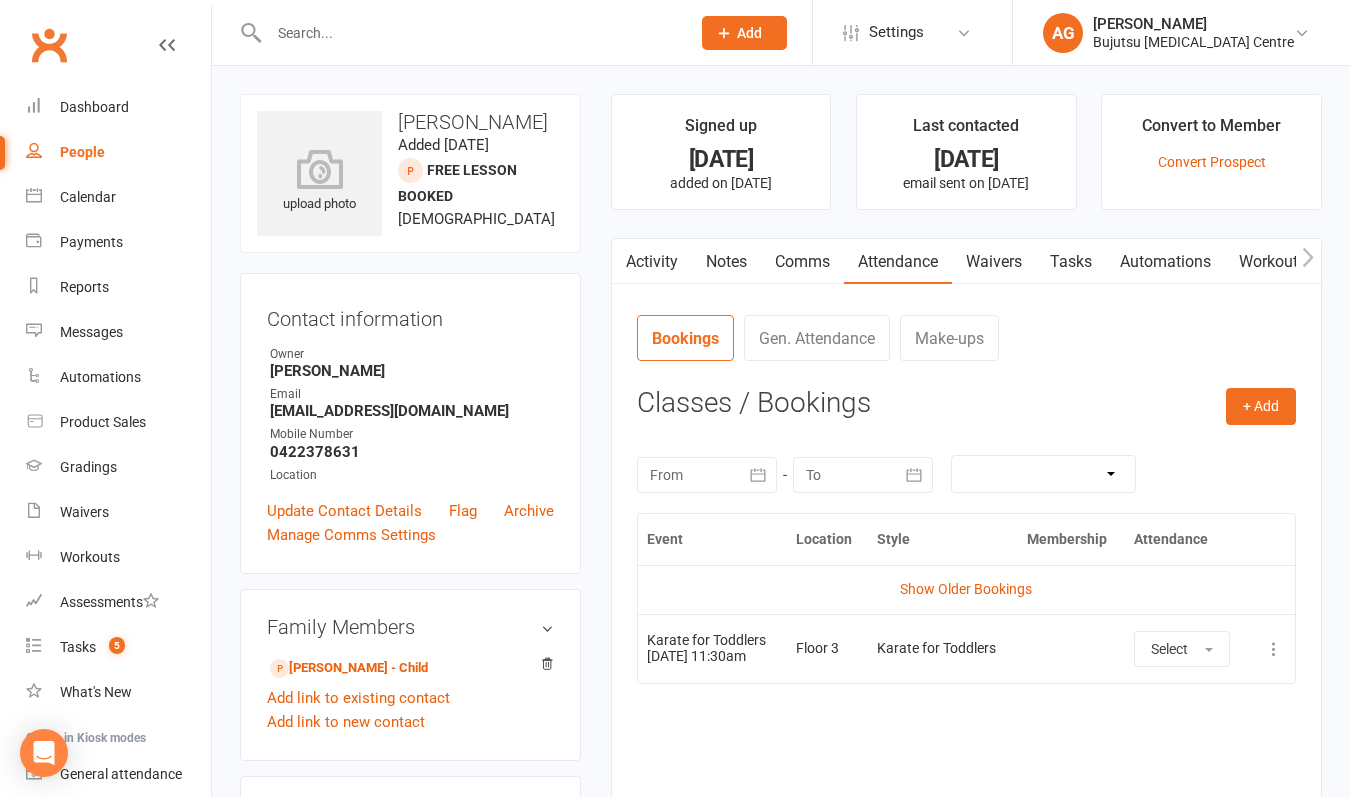 scroll, scrollTop: 0, scrollLeft: 0, axis: both 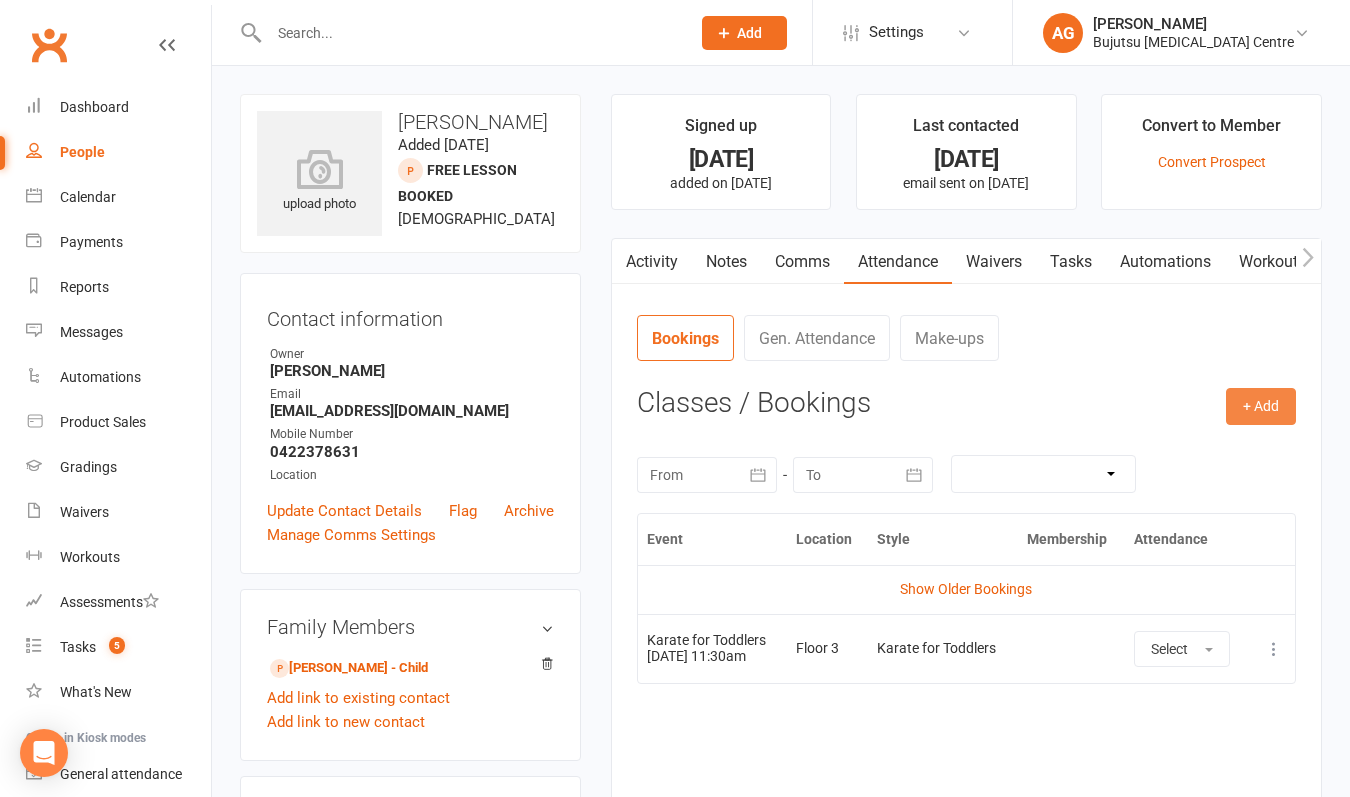 click on "+ Add" at bounding box center [1261, 406] 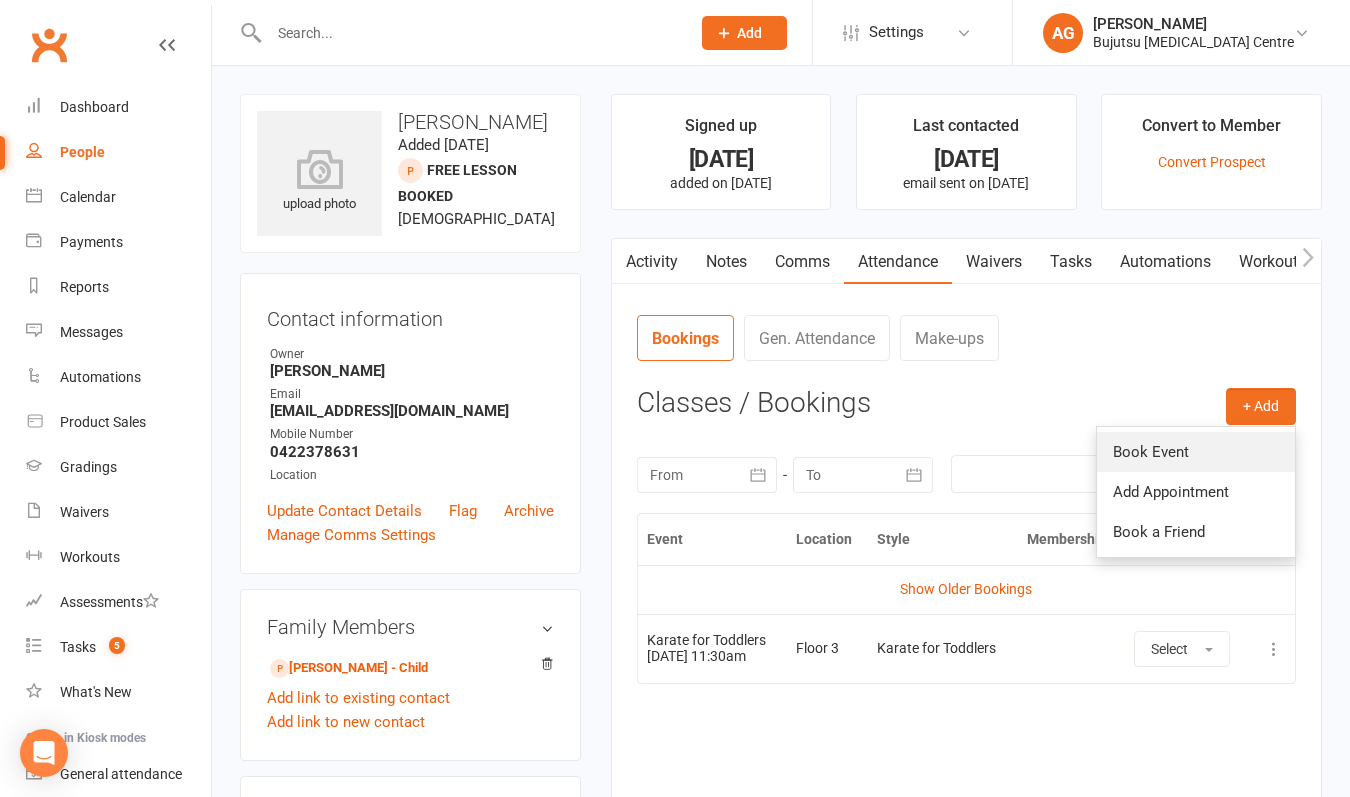 click on "Book Event" at bounding box center (1196, 452) 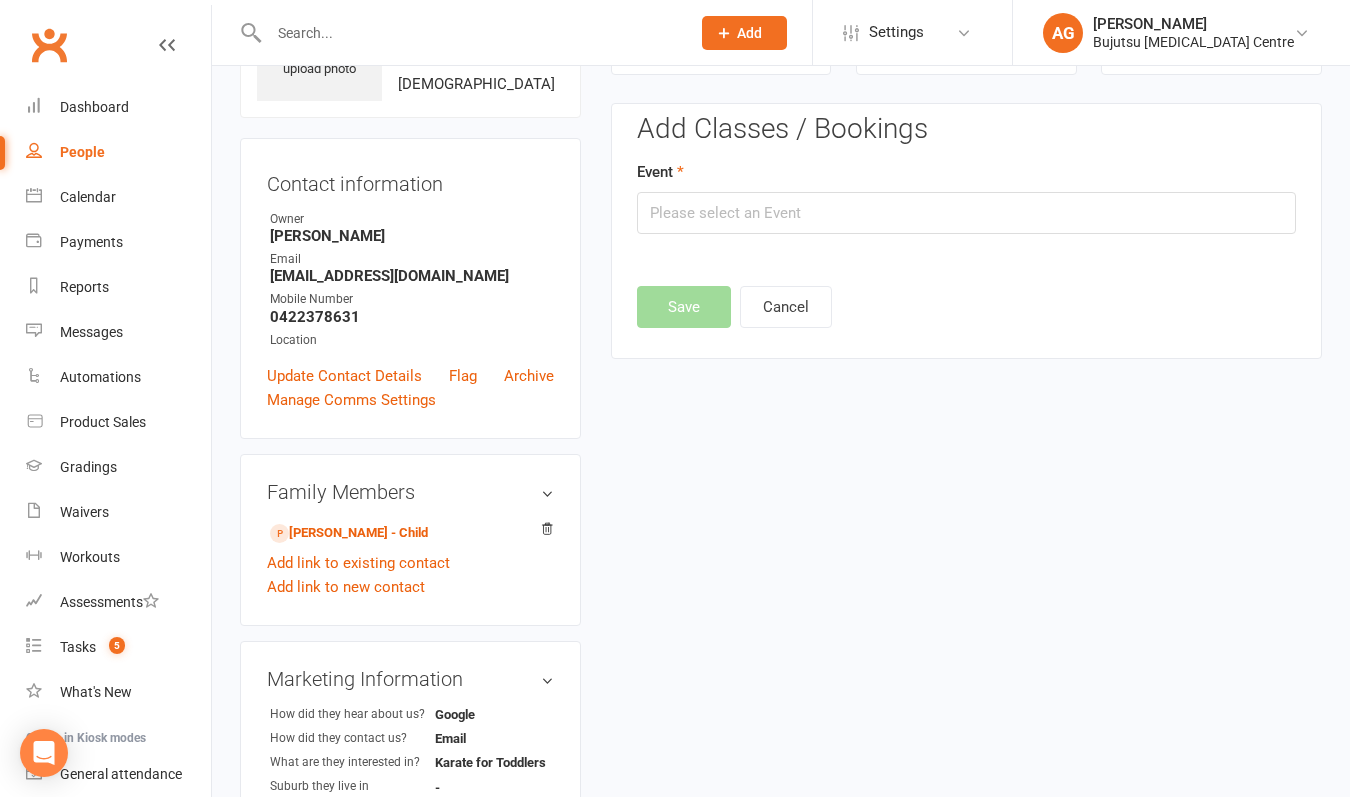 scroll, scrollTop: 137, scrollLeft: 0, axis: vertical 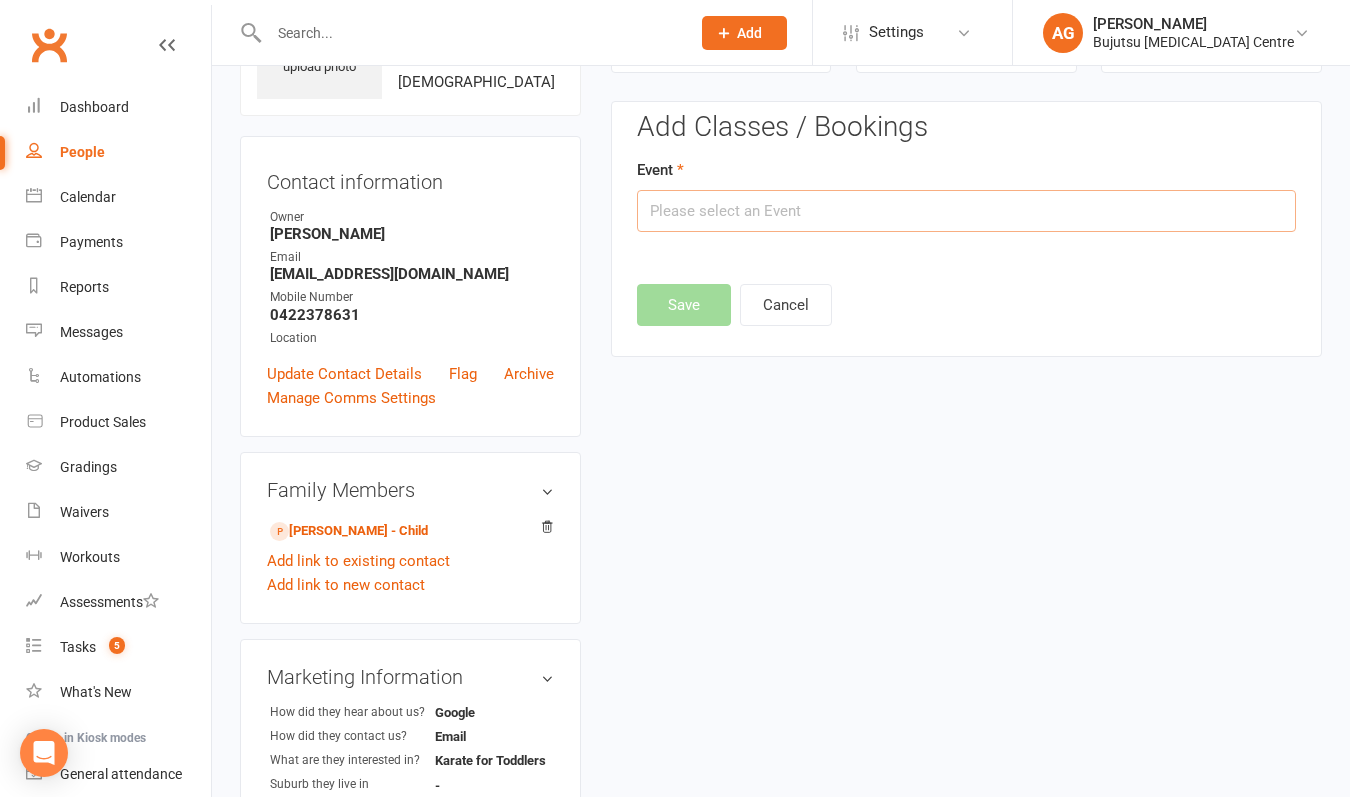 click at bounding box center (966, 211) 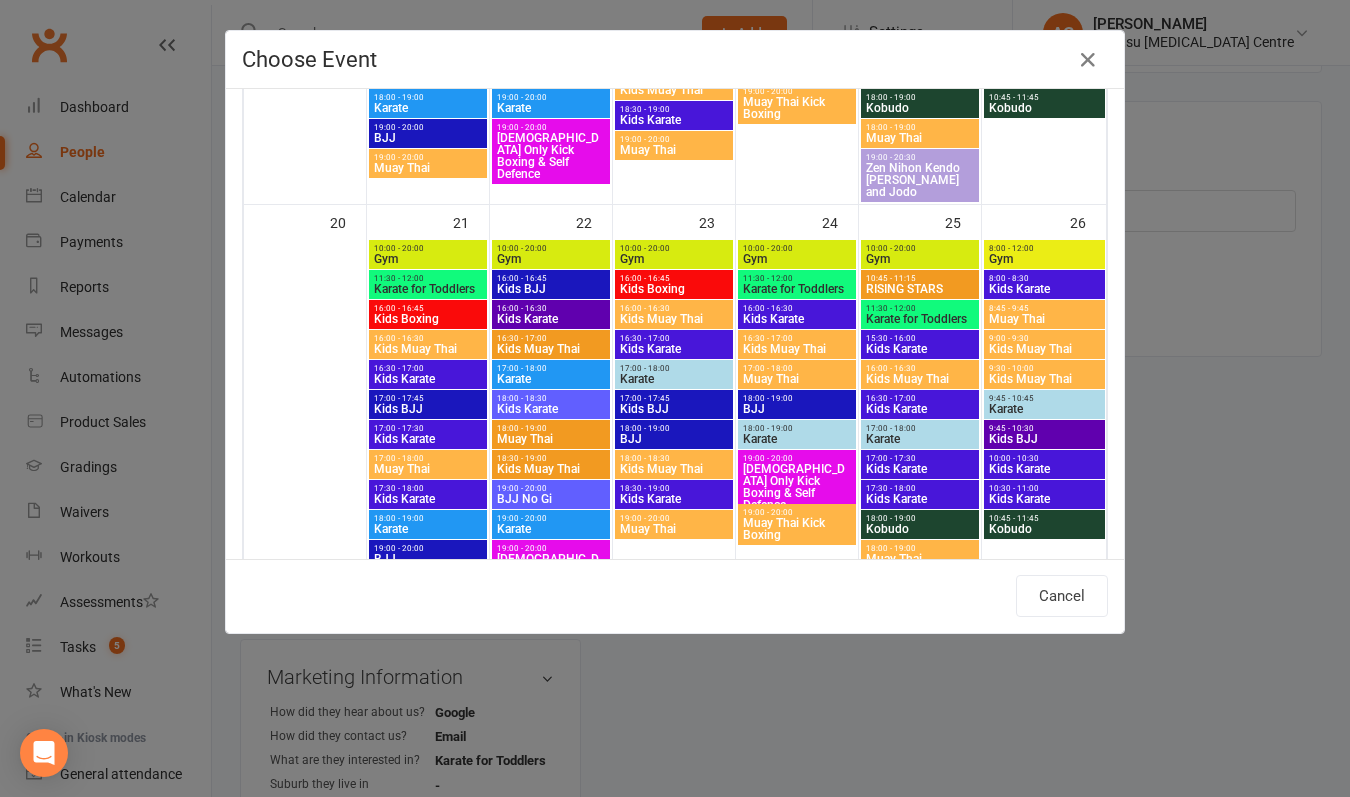 scroll, scrollTop: 1311, scrollLeft: 0, axis: vertical 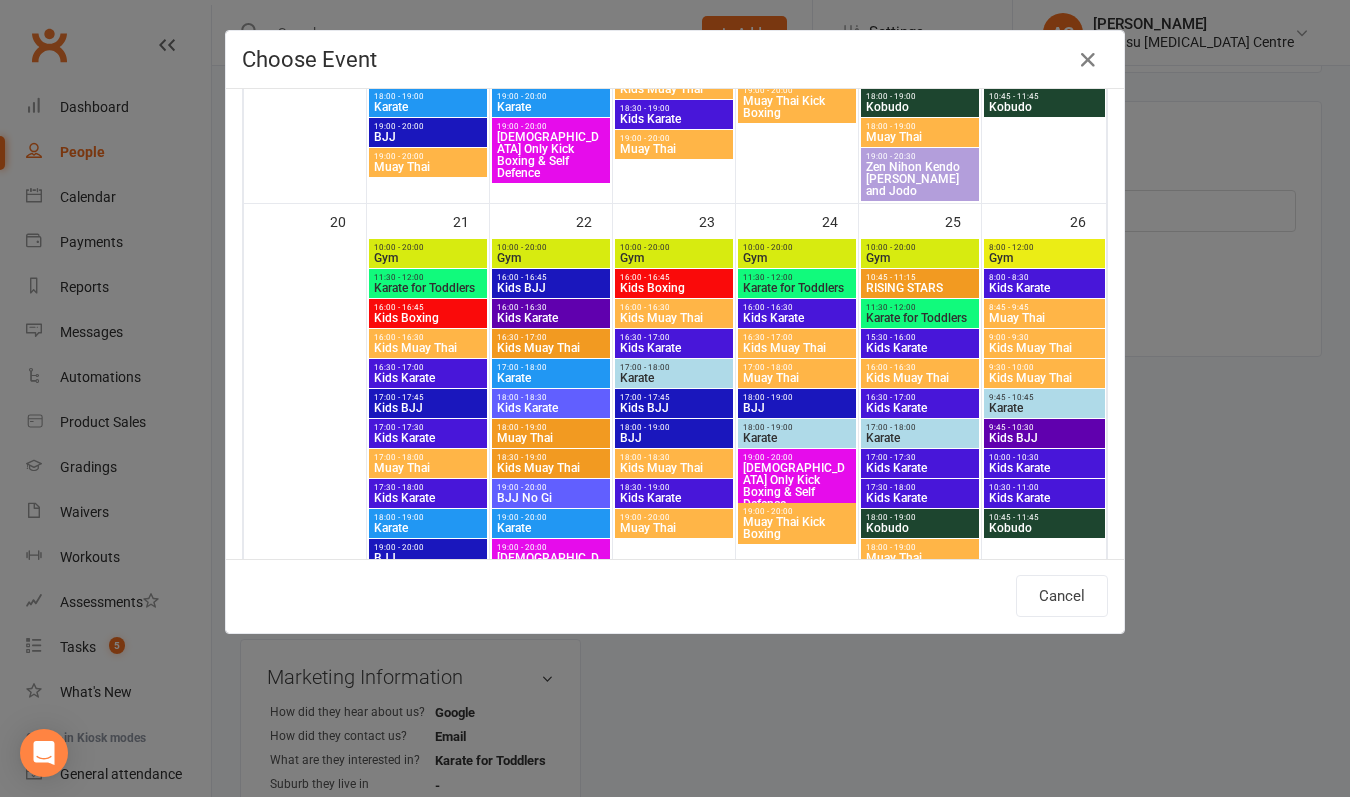 click on "Karate for Toddlers" at bounding box center (797, 288) 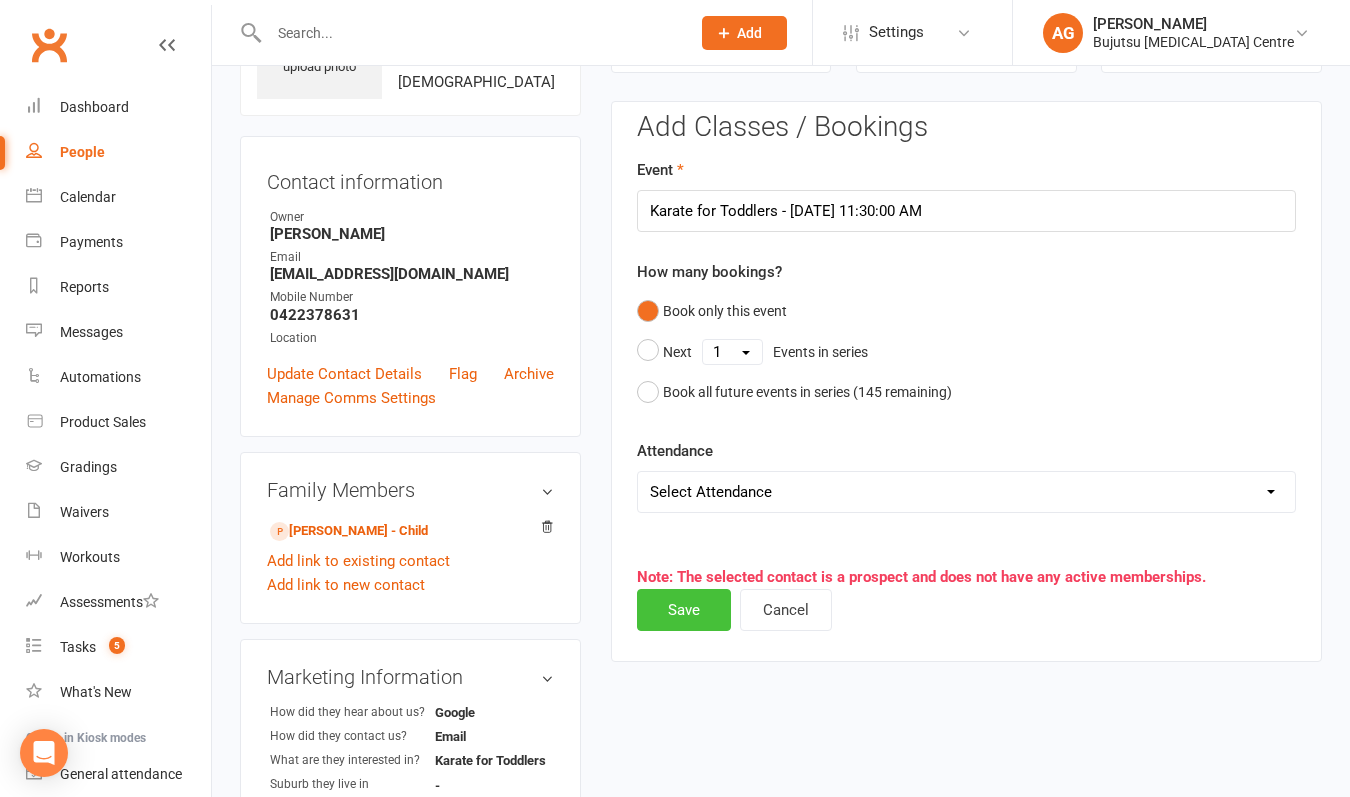 click on "Save" at bounding box center [684, 610] 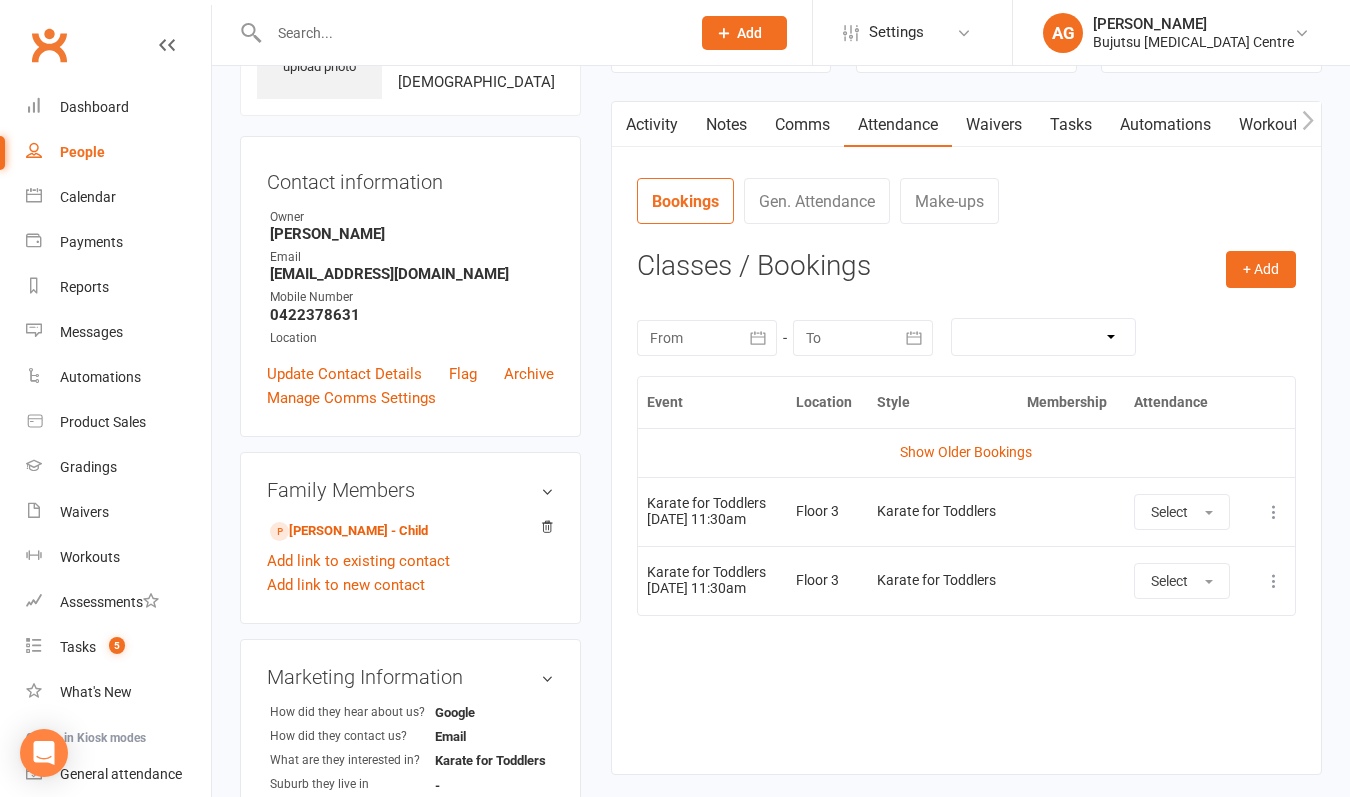 click at bounding box center (1274, 512) 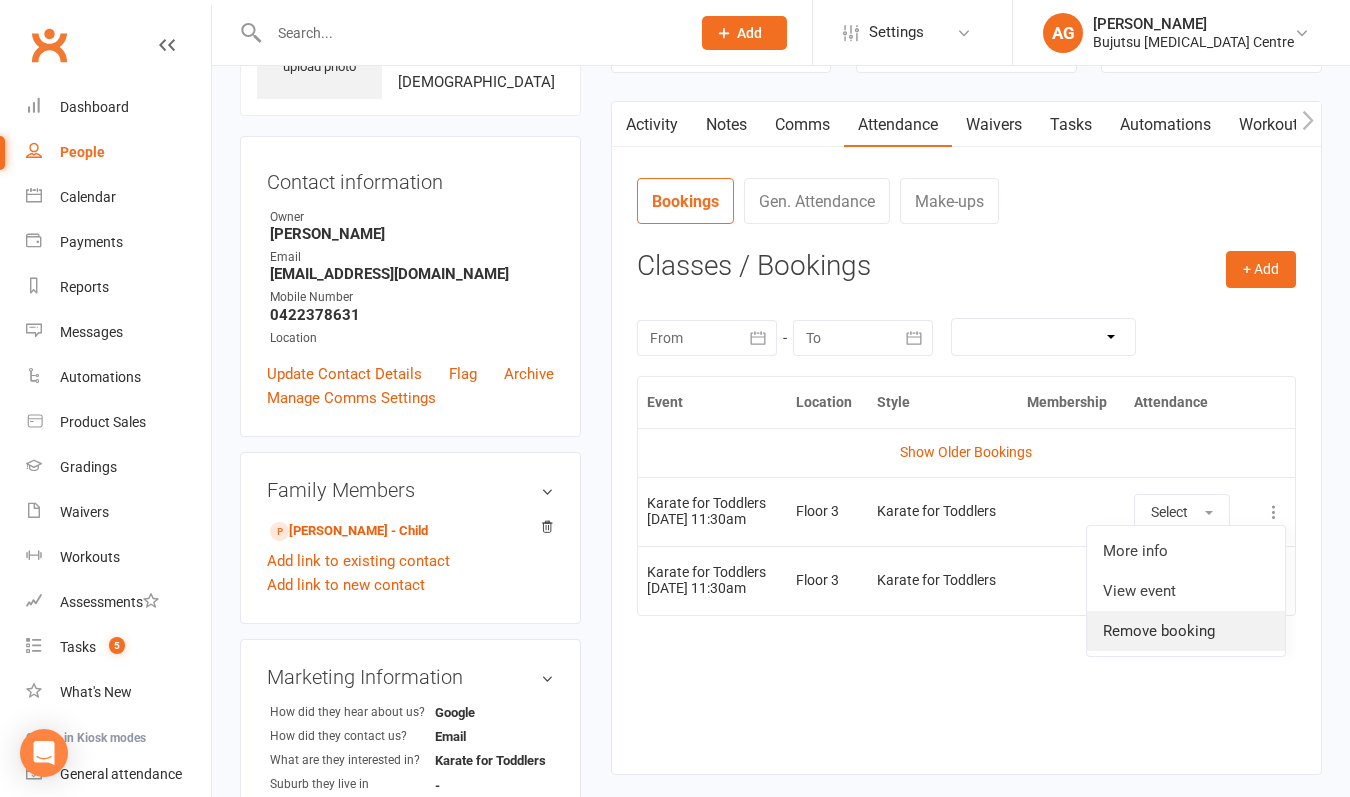 click on "Remove booking" at bounding box center [1186, 631] 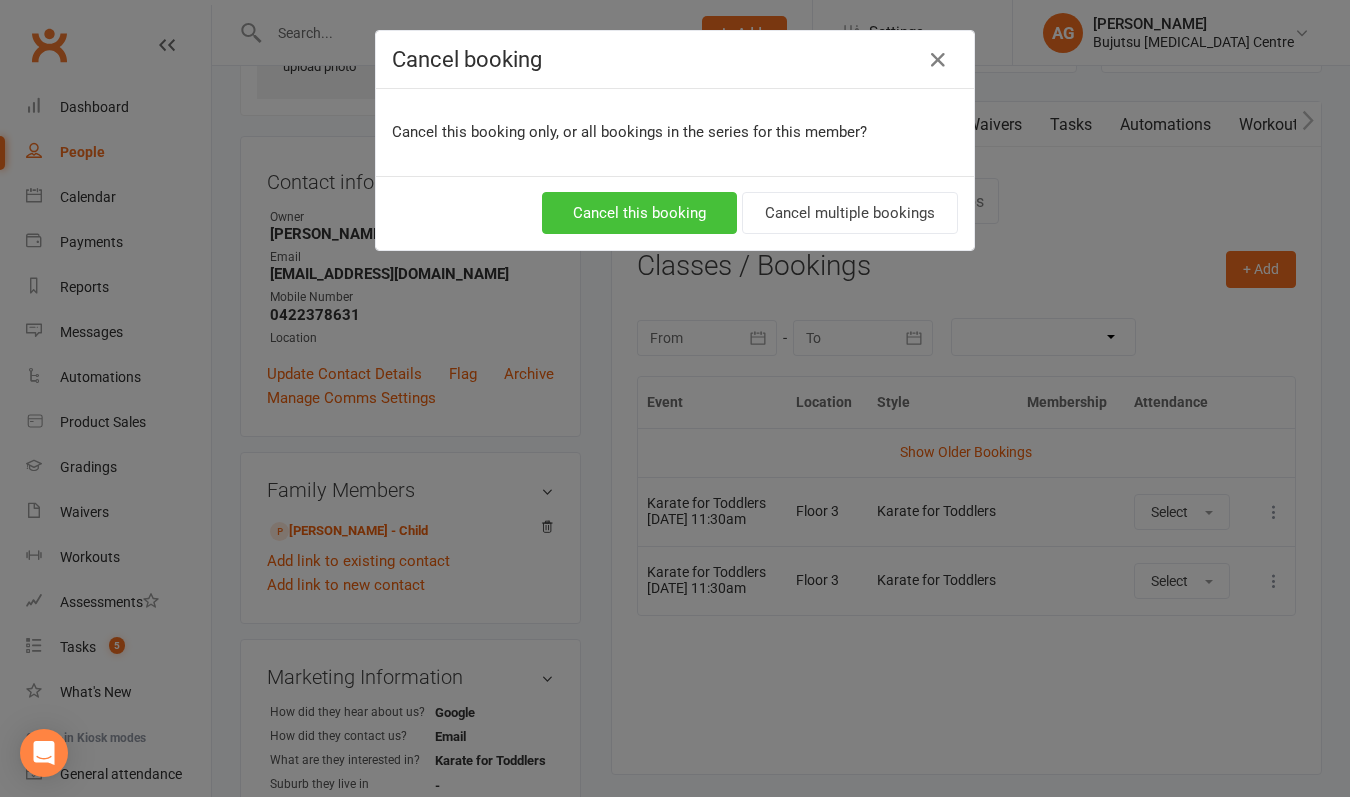 click on "Cancel this booking" at bounding box center (639, 213) 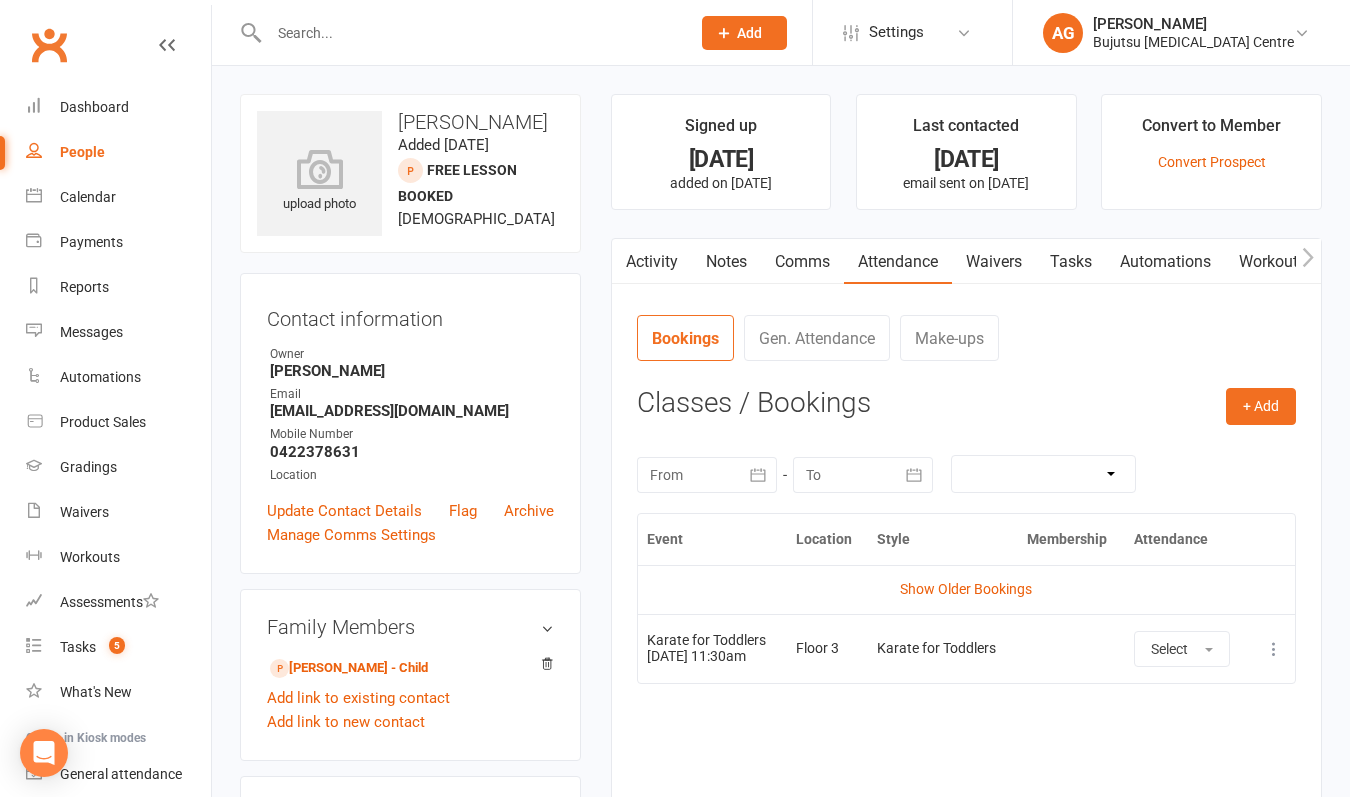 scroll, scrollTop: 0, scrollLeft: 0, axis: both 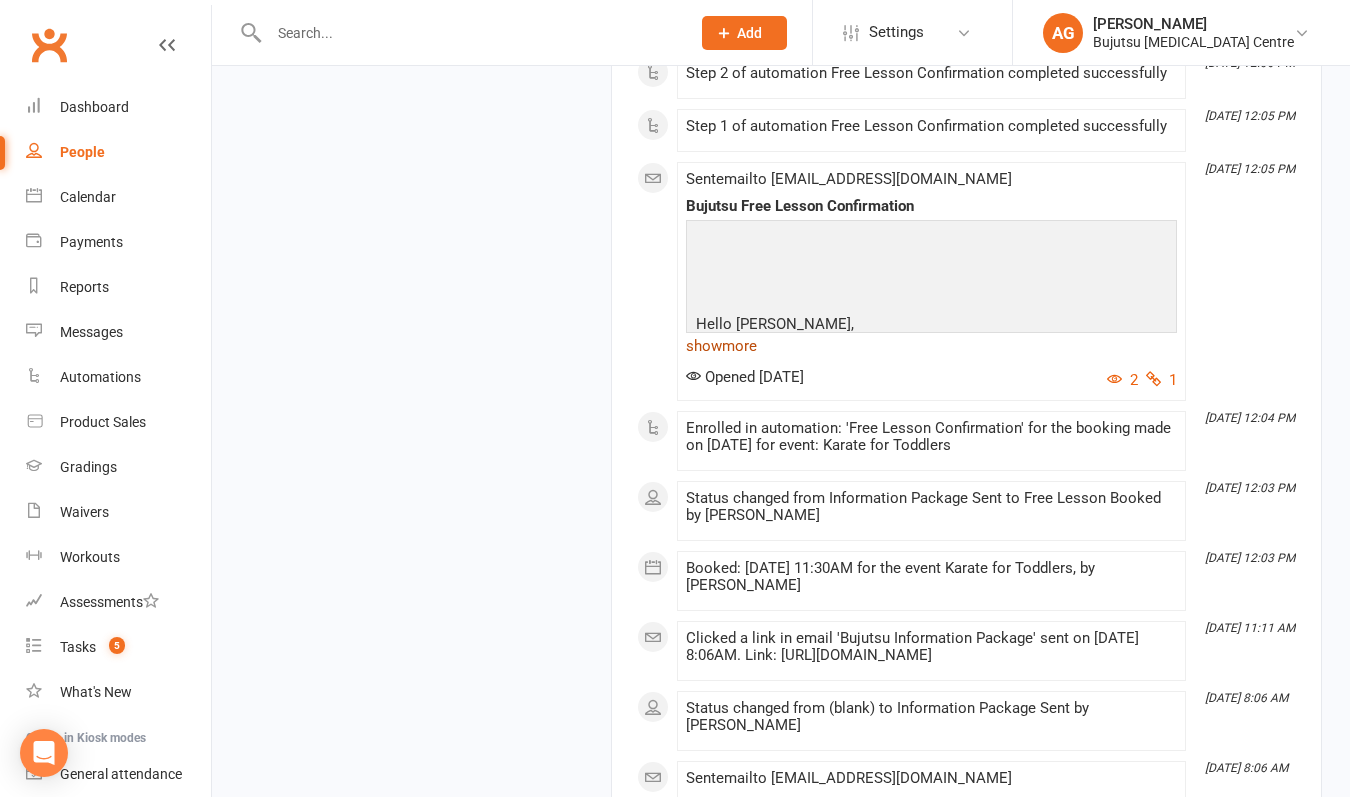 click on "show  more" at bounding box center (931, 346) 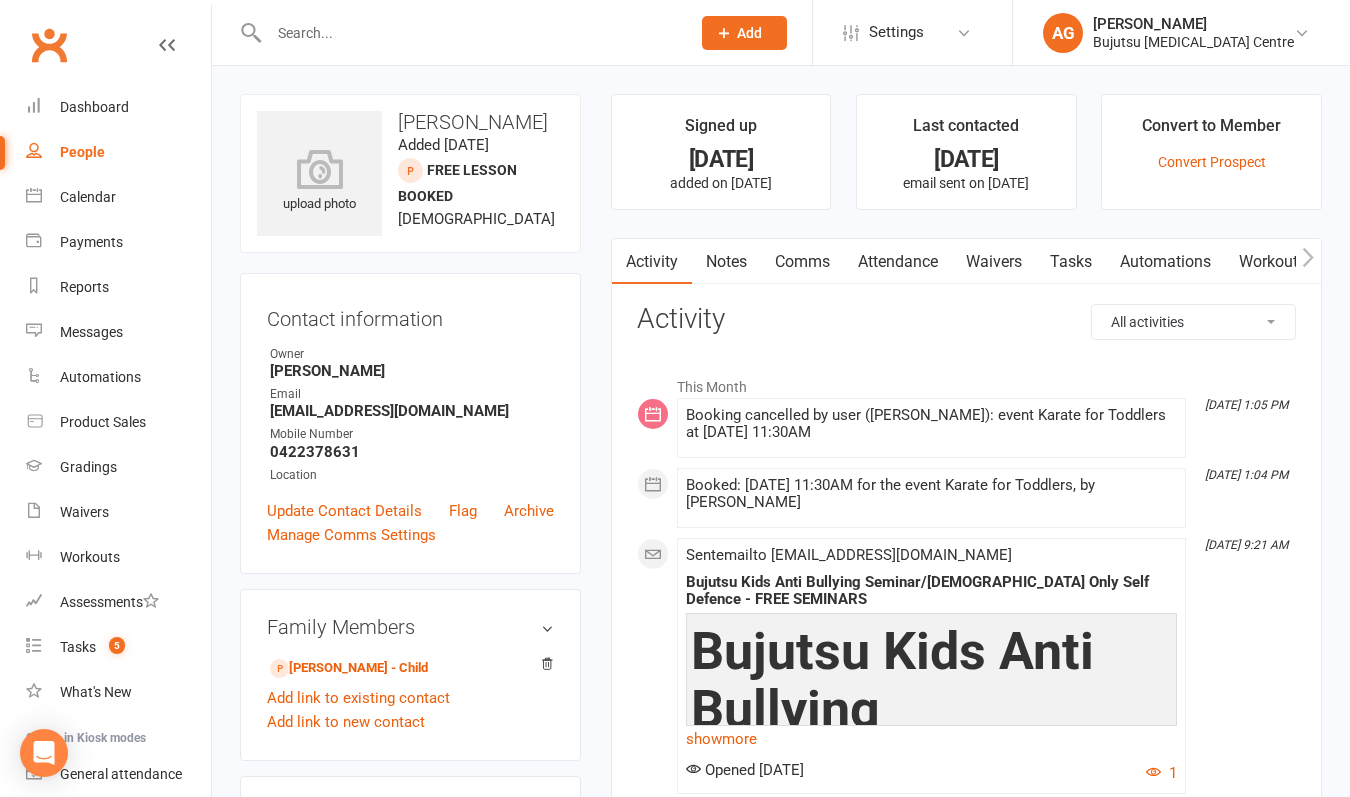 scroll, scrollTop: 0, scrollLeft: 0, axis: both 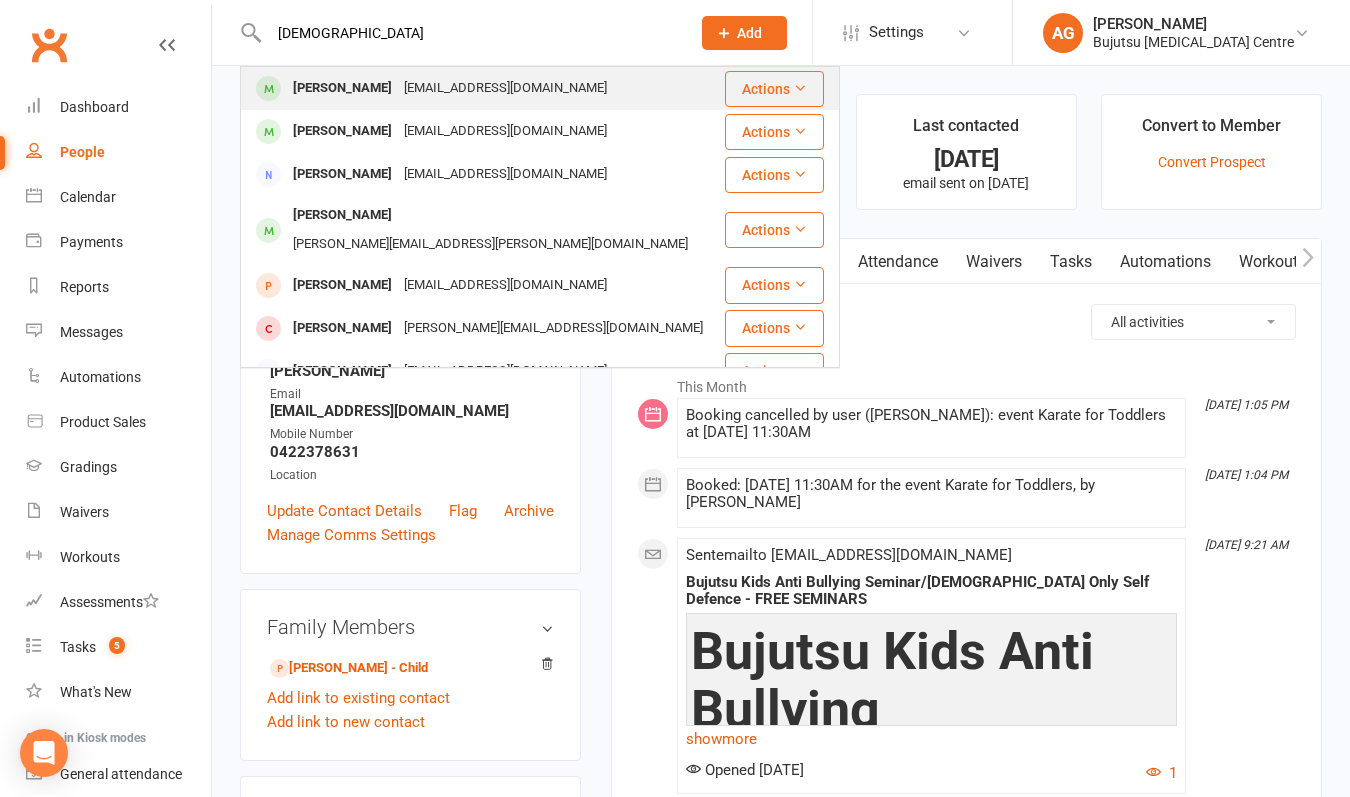 type on "[DEMOGRAPHIC_DATA]" 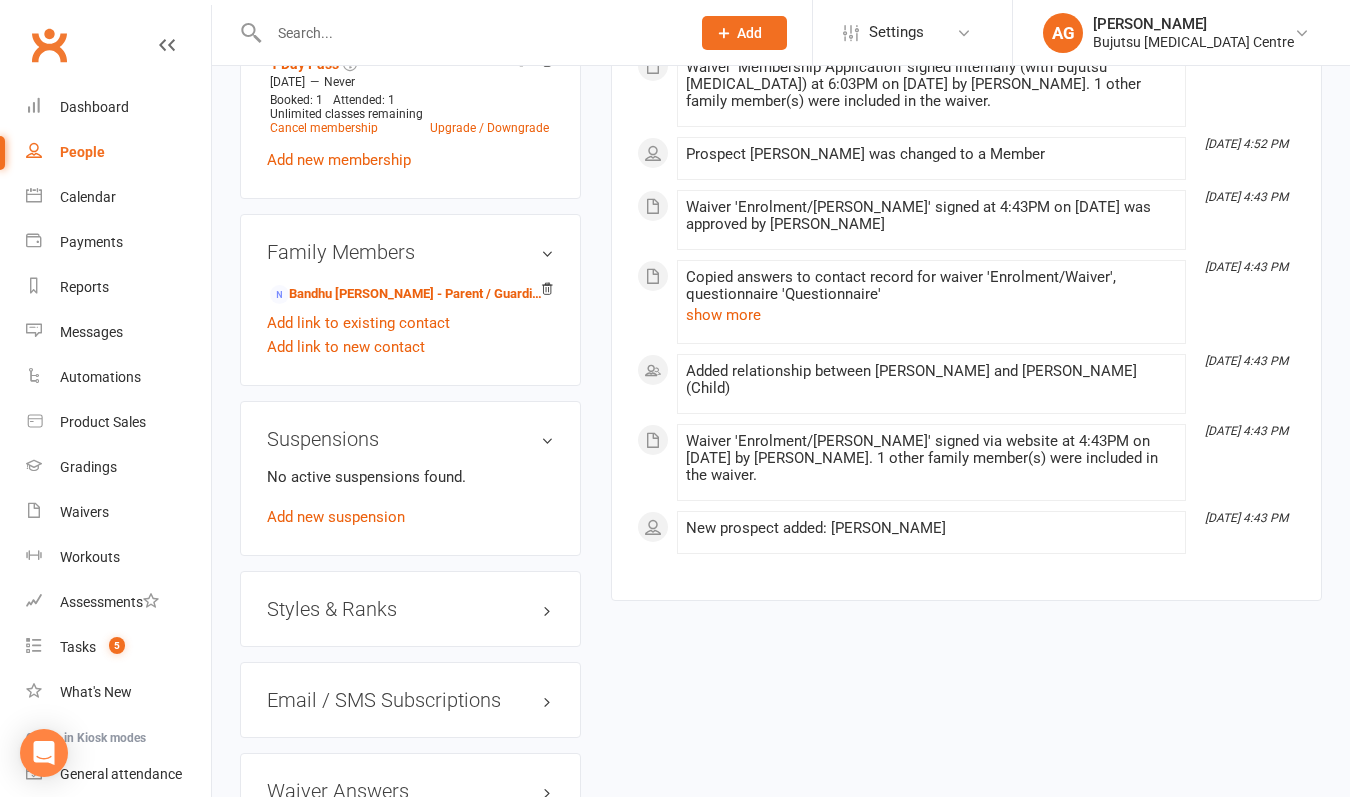 scroll, scrollTop: 1523, scrollLeft: 0, axis: vertical 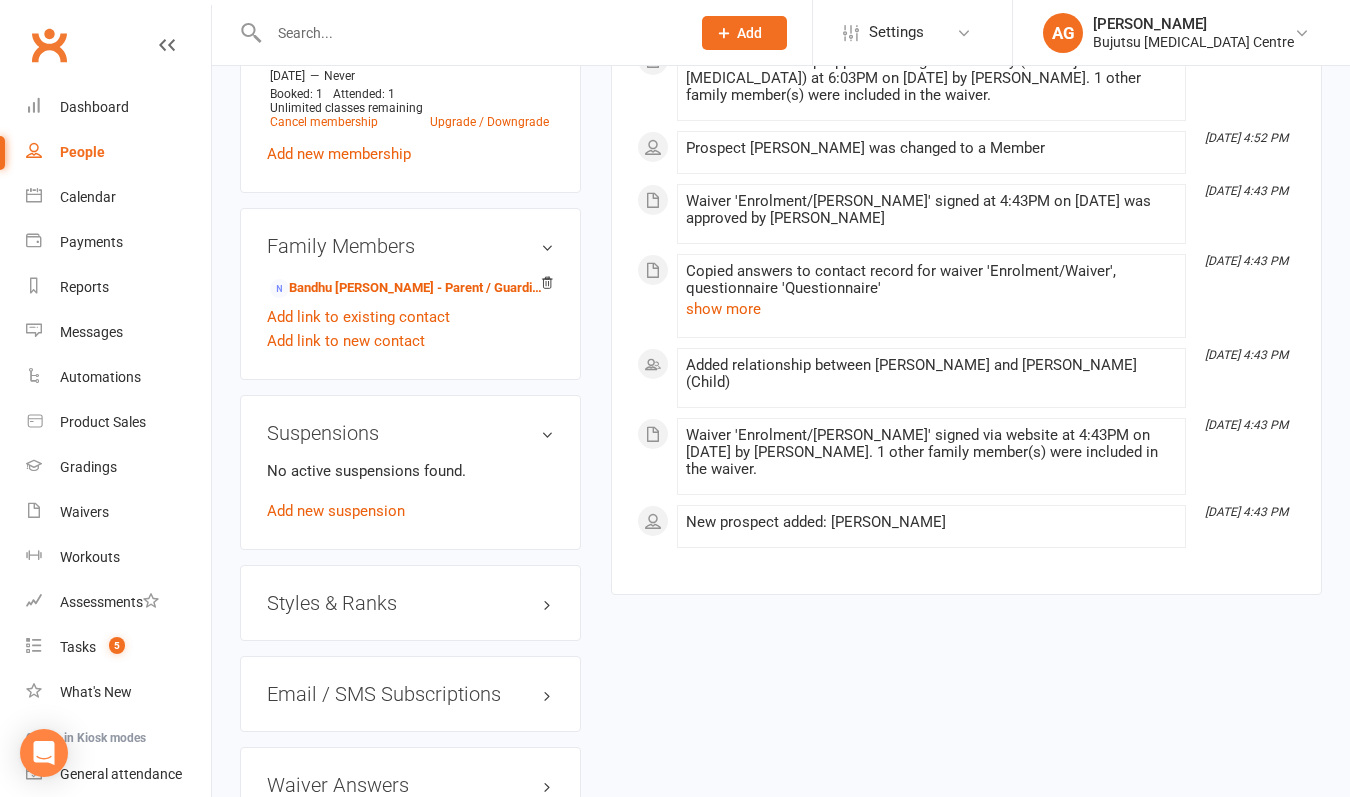 click on "Styles & Ranks" at bounding box center [410, 603] 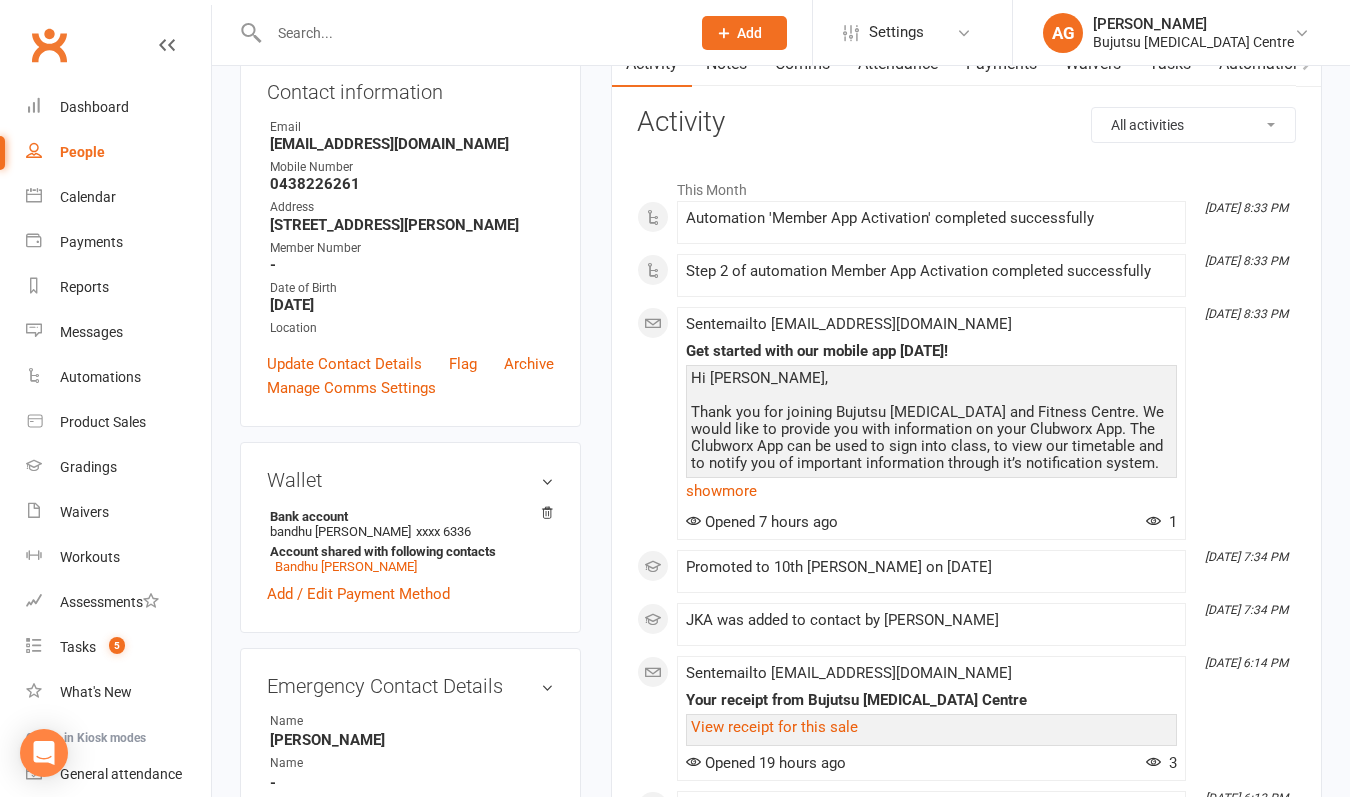 scroll, scrollTop: 220, scrollLeft: 0, axis: vertical 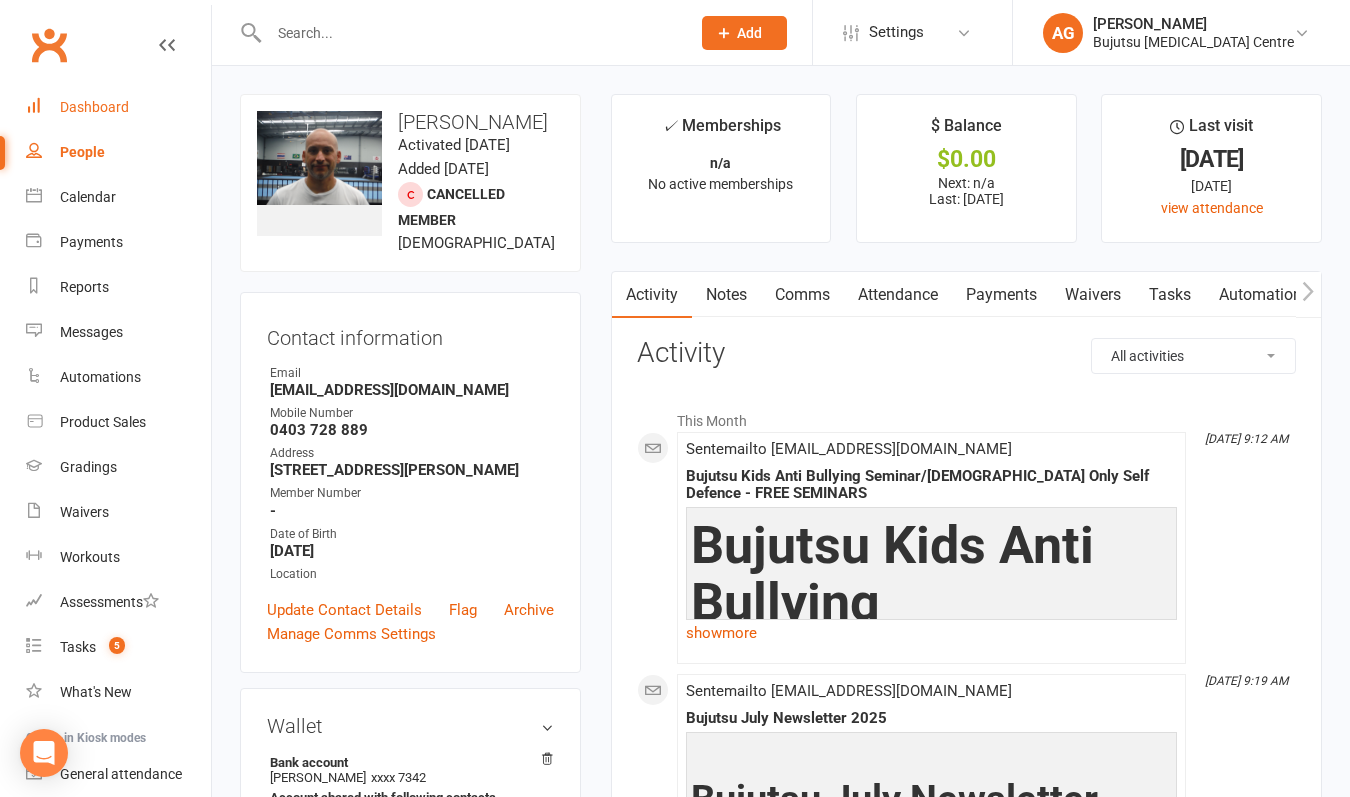 click on "Dashboard" at bounding box center (94, 107) 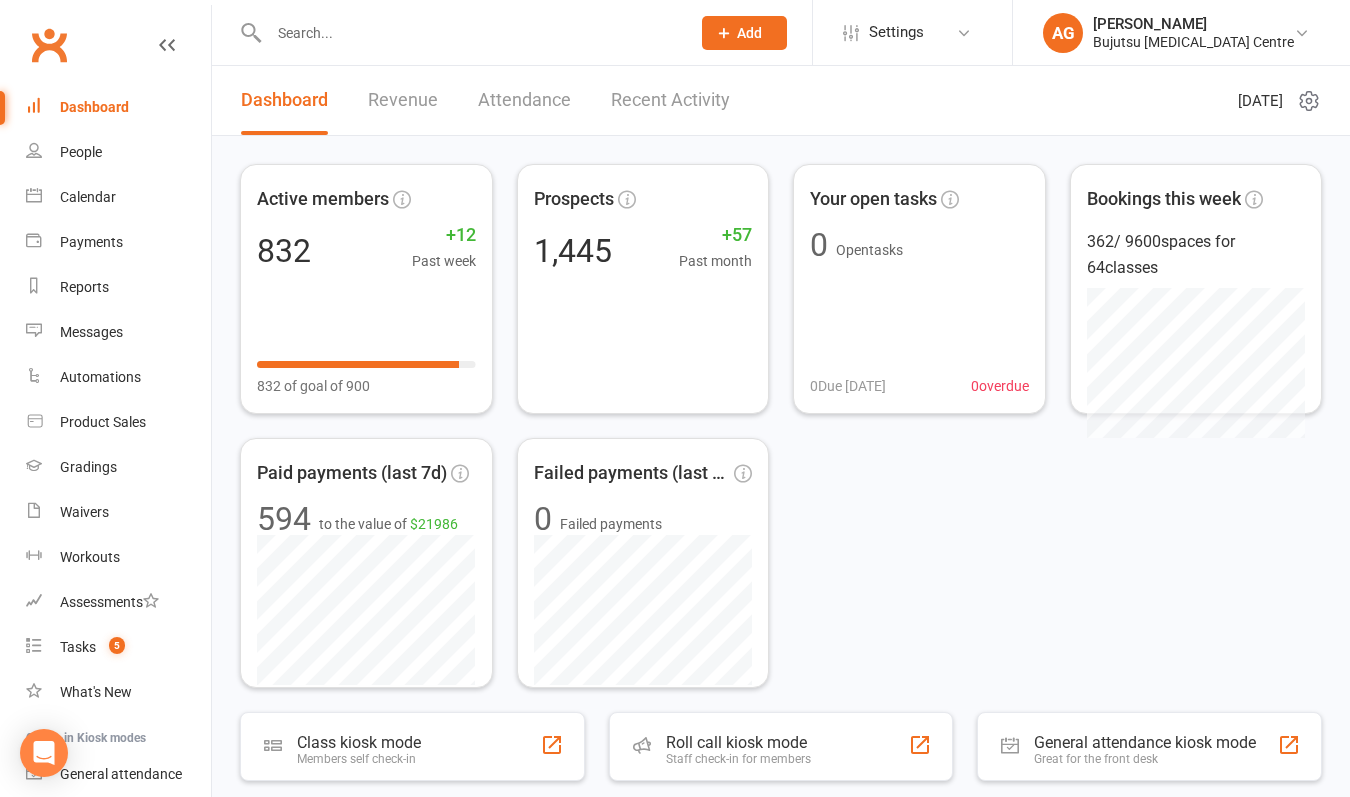 click on "Dashboard" at bounding box center (94, 107) 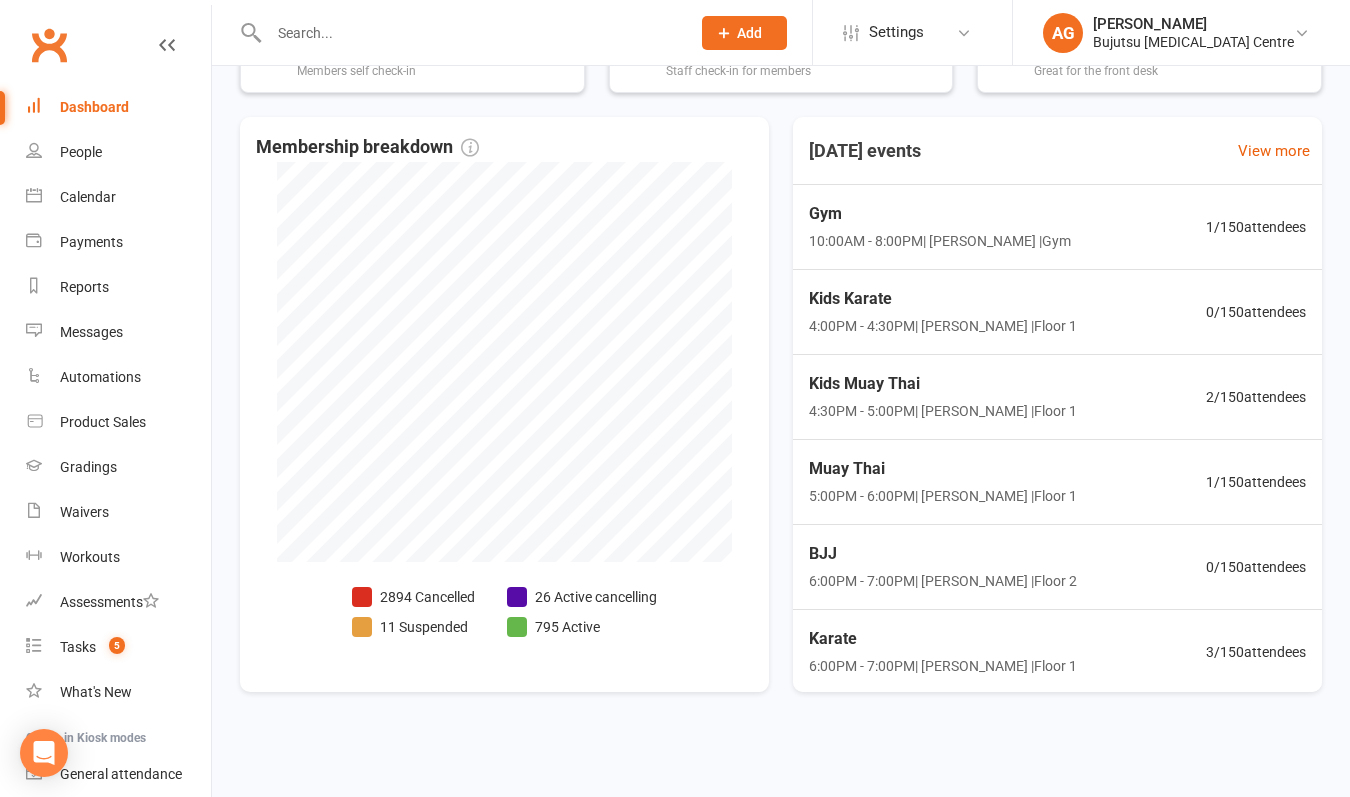 scroll, scrollTop: 705, scrollLeft: 0, axis: vertical 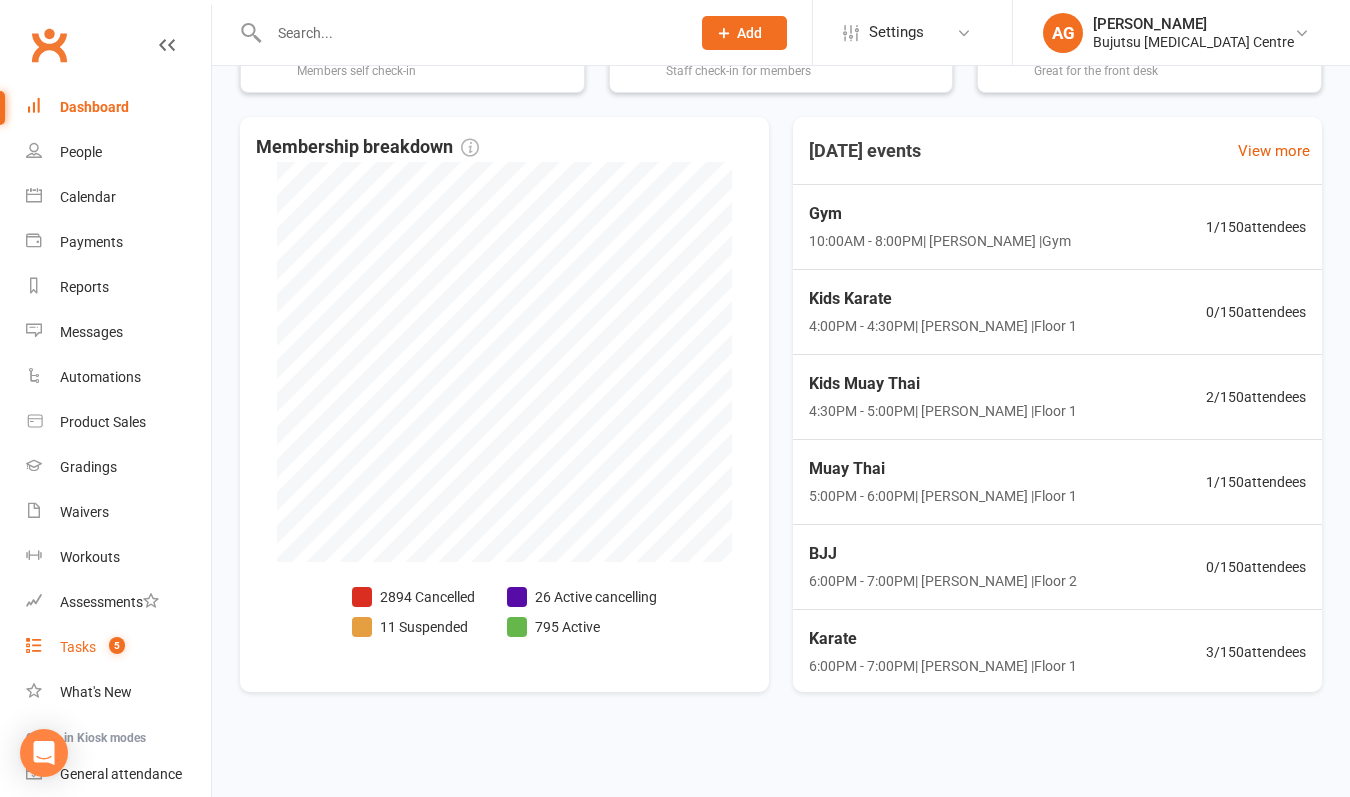 click on "Tasks" at bounding box center (78, 647) 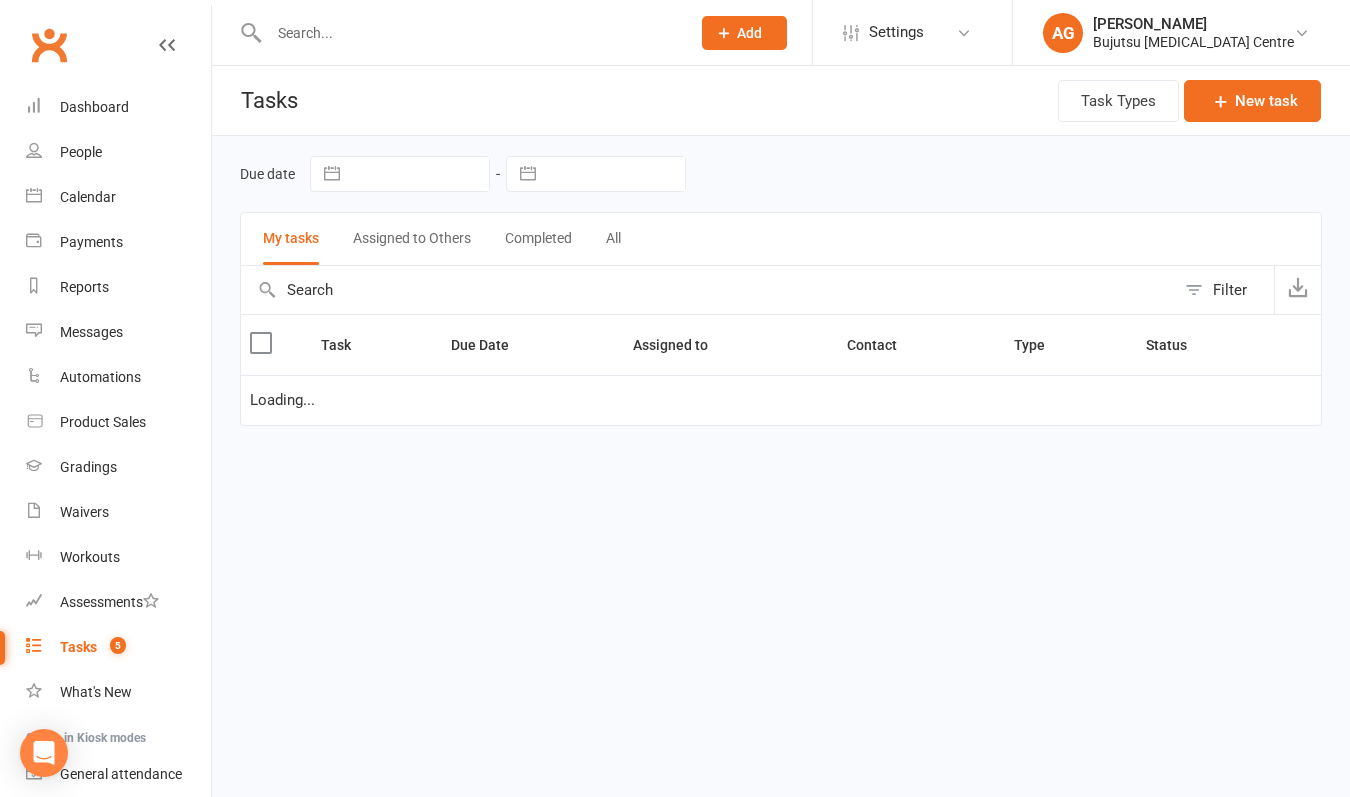 scroll, scrollTop: 0, scrollLeft: 0, axis: both 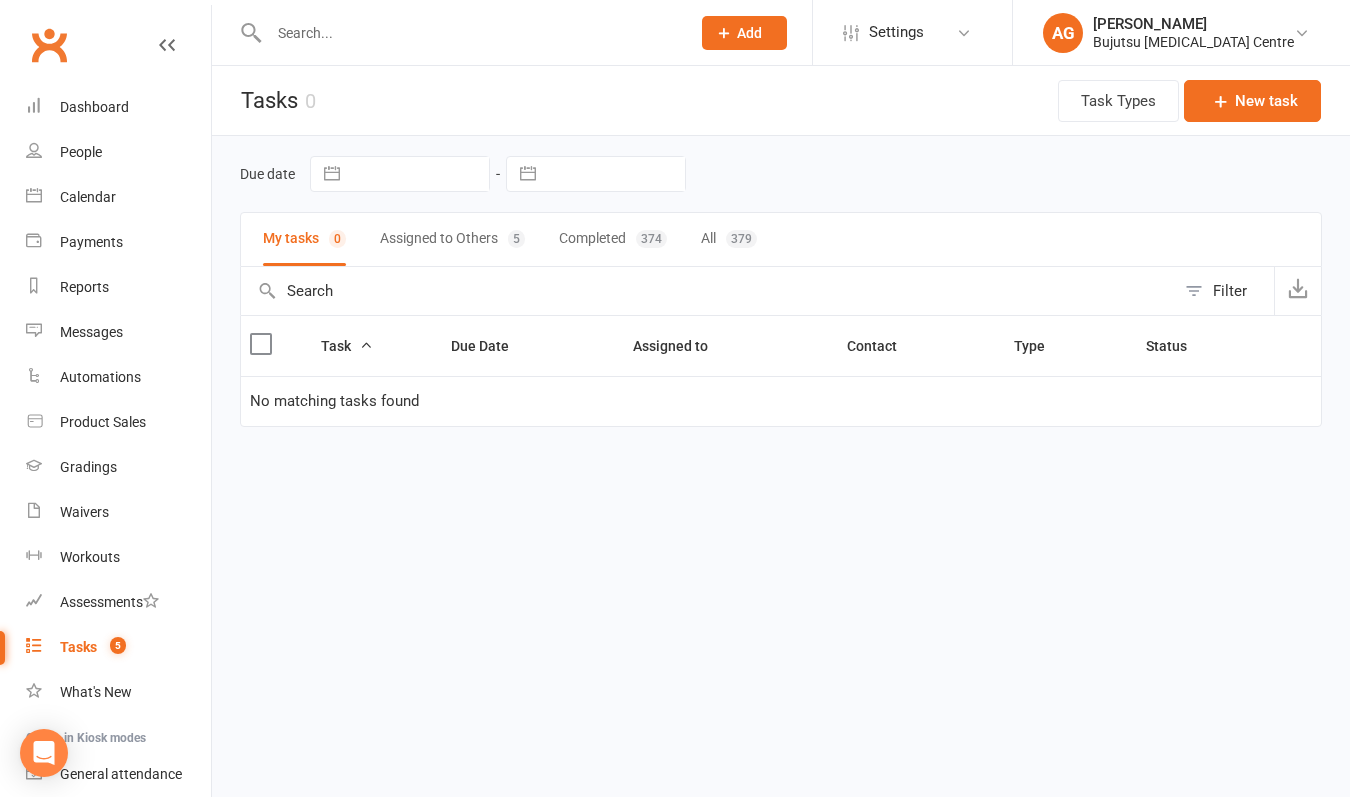 click on "Assigned to Others 5" at bounding box center (452, 239) 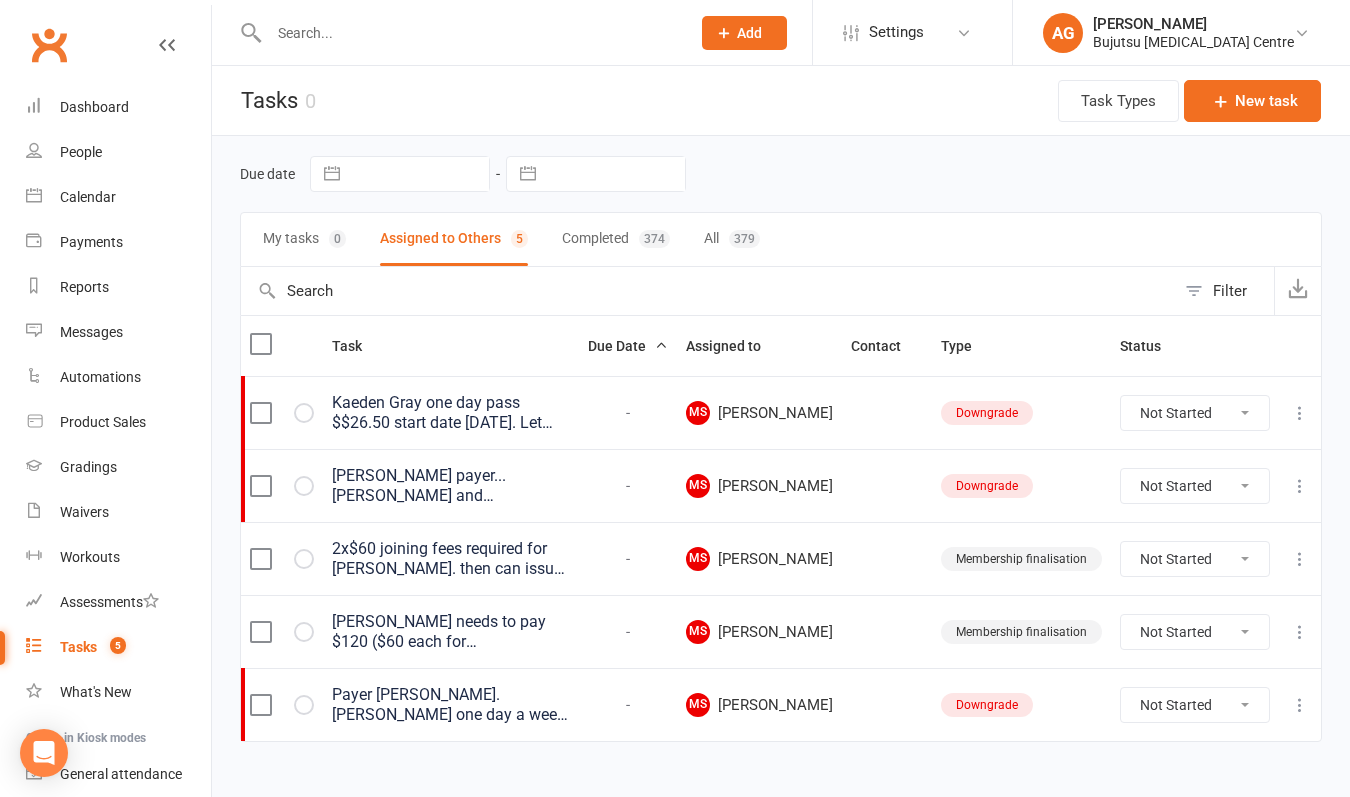 click on "Gavin Wood payer... Mason and Shae Wood attendees. family two one day pass $42. Start date 6/6/2025. Let Alice know once signed to schedule existing memberships." at bounding box center [451, 486] 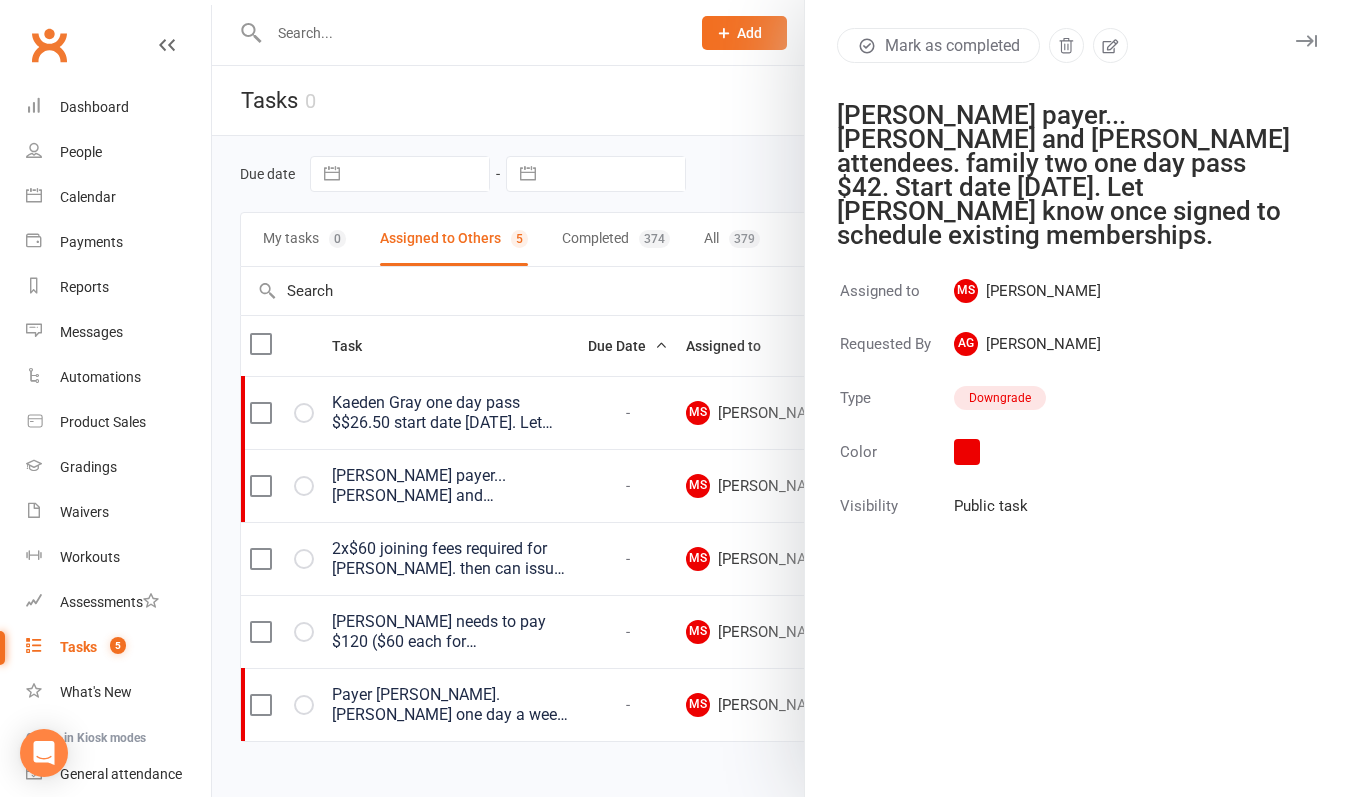 click at bounding box center (781, 398) 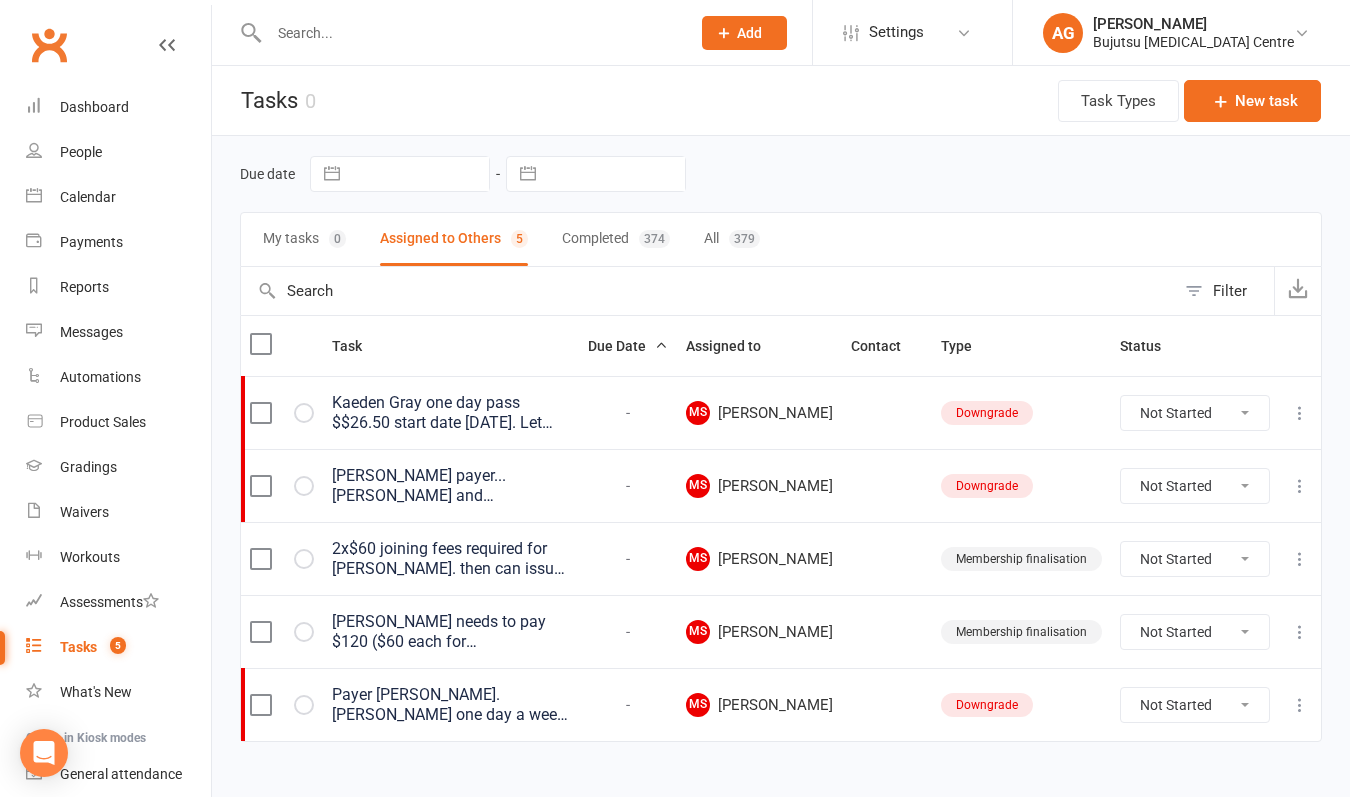 click at bounding box center (469, 33) 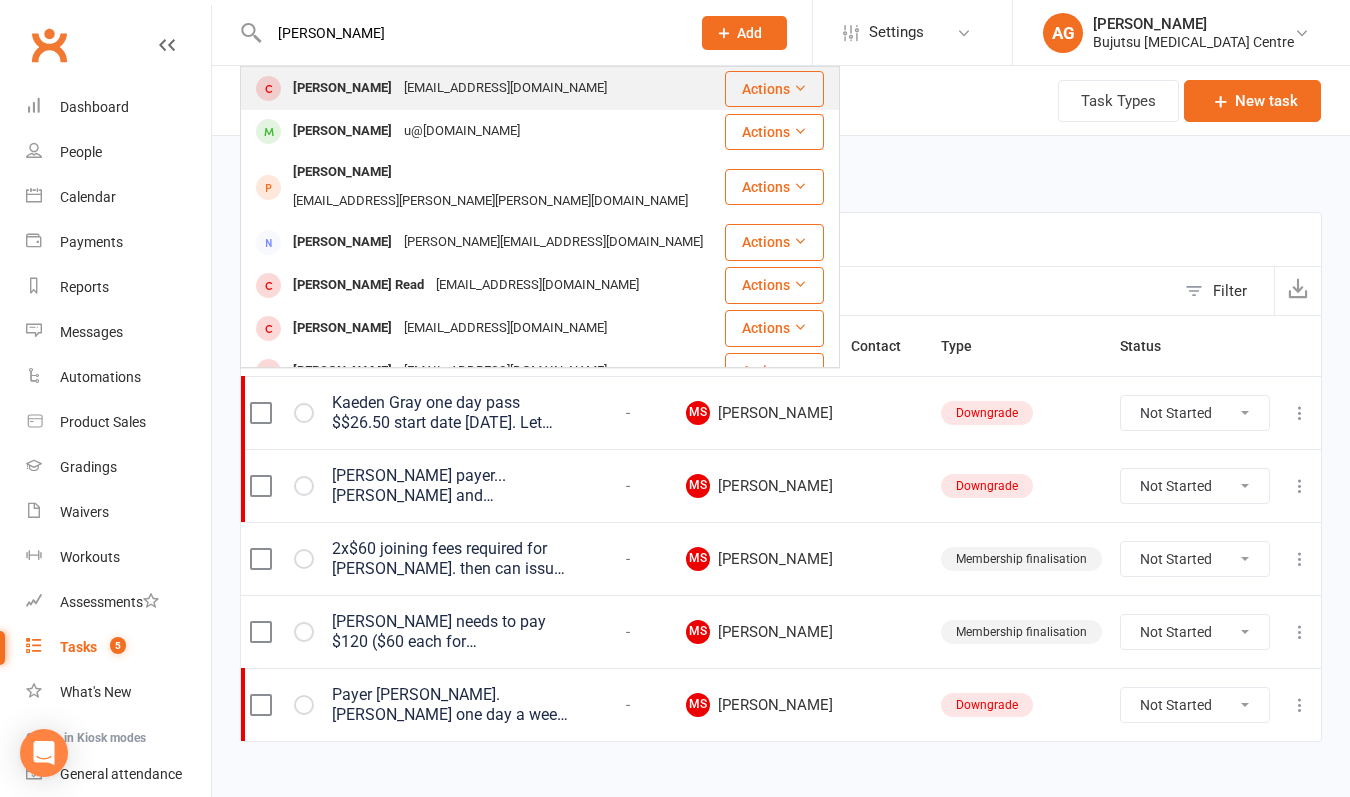 type on "nichol lawson" 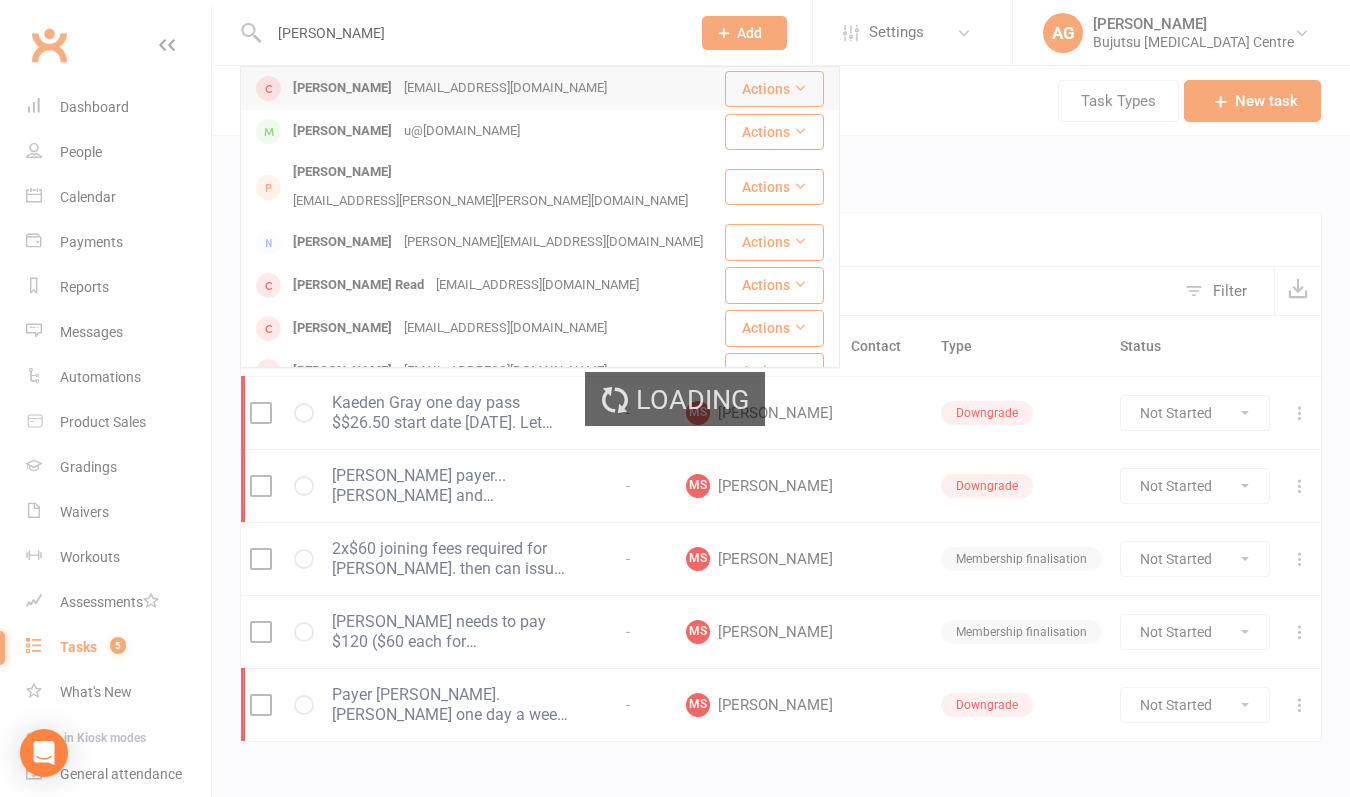 type 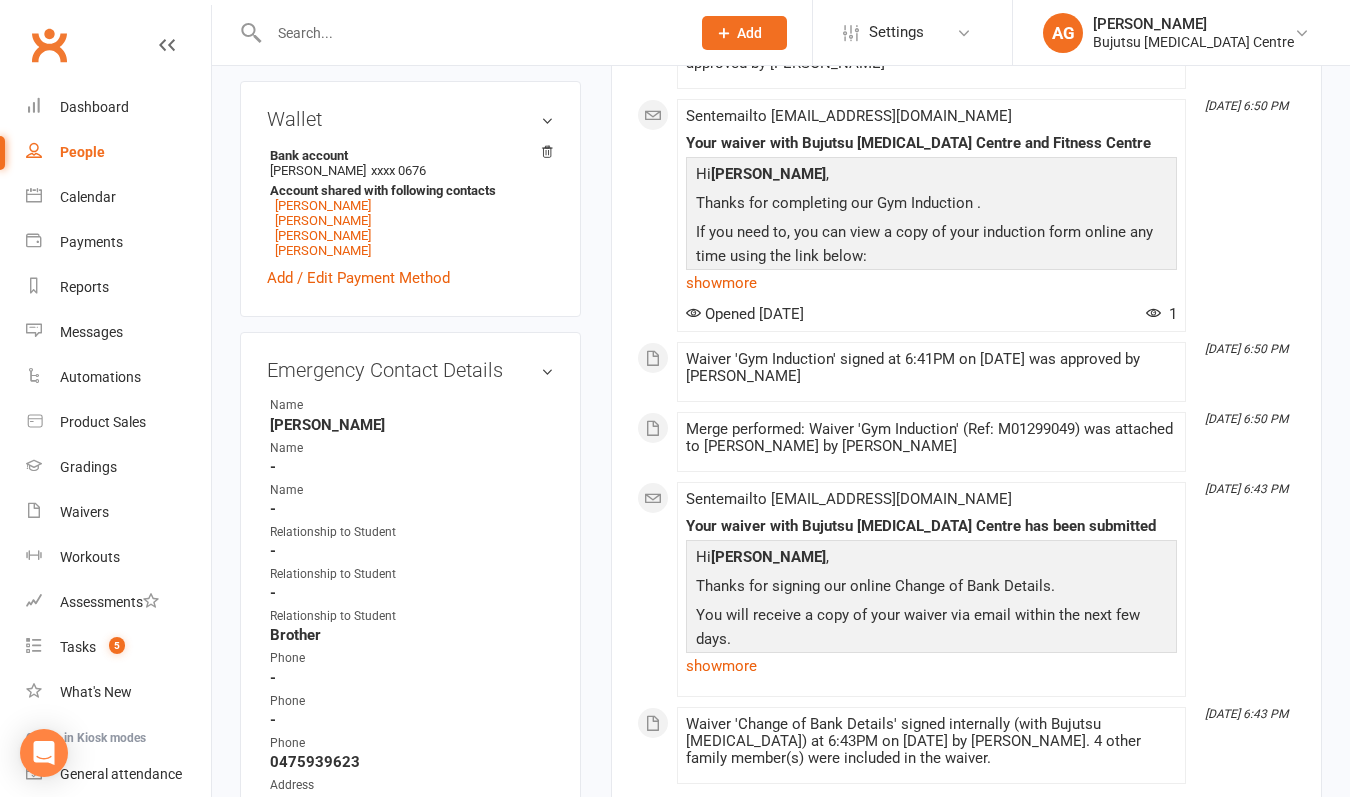 scroll, scrollTop: 622, scrollLeft: 0, axis: vertical 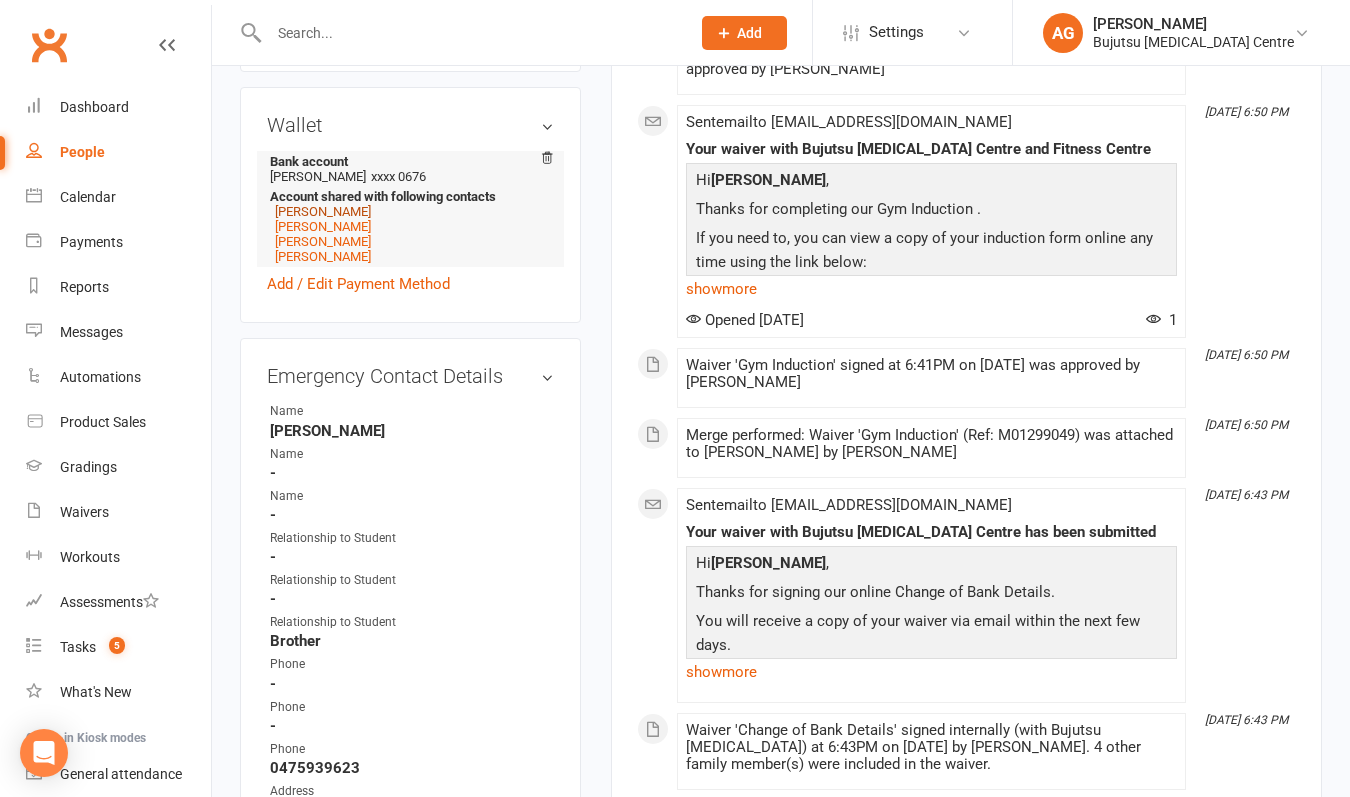 click on "Amelia Lawson" at bounding box center [323, 211] 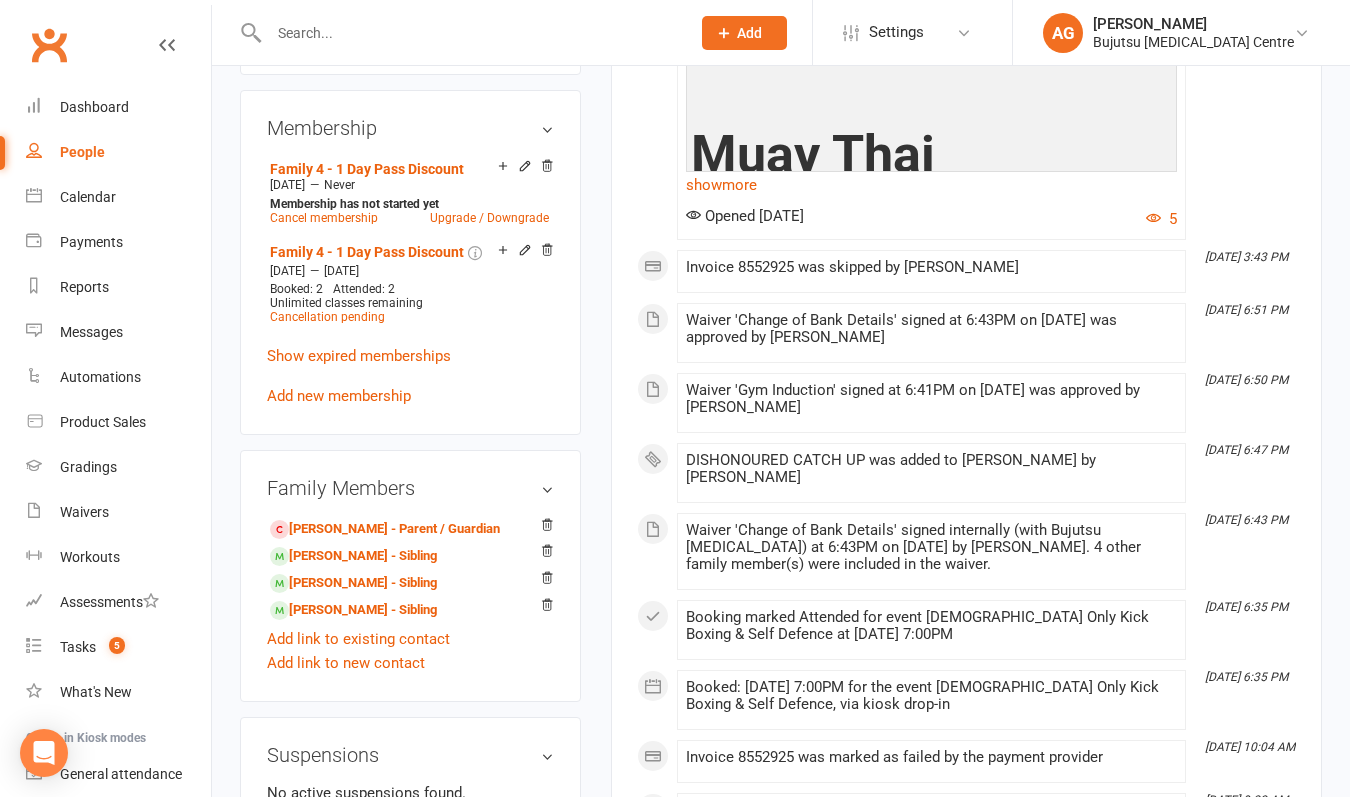 scroll, scrollTop: 1499, scrollLeft: 0, axis: vertical 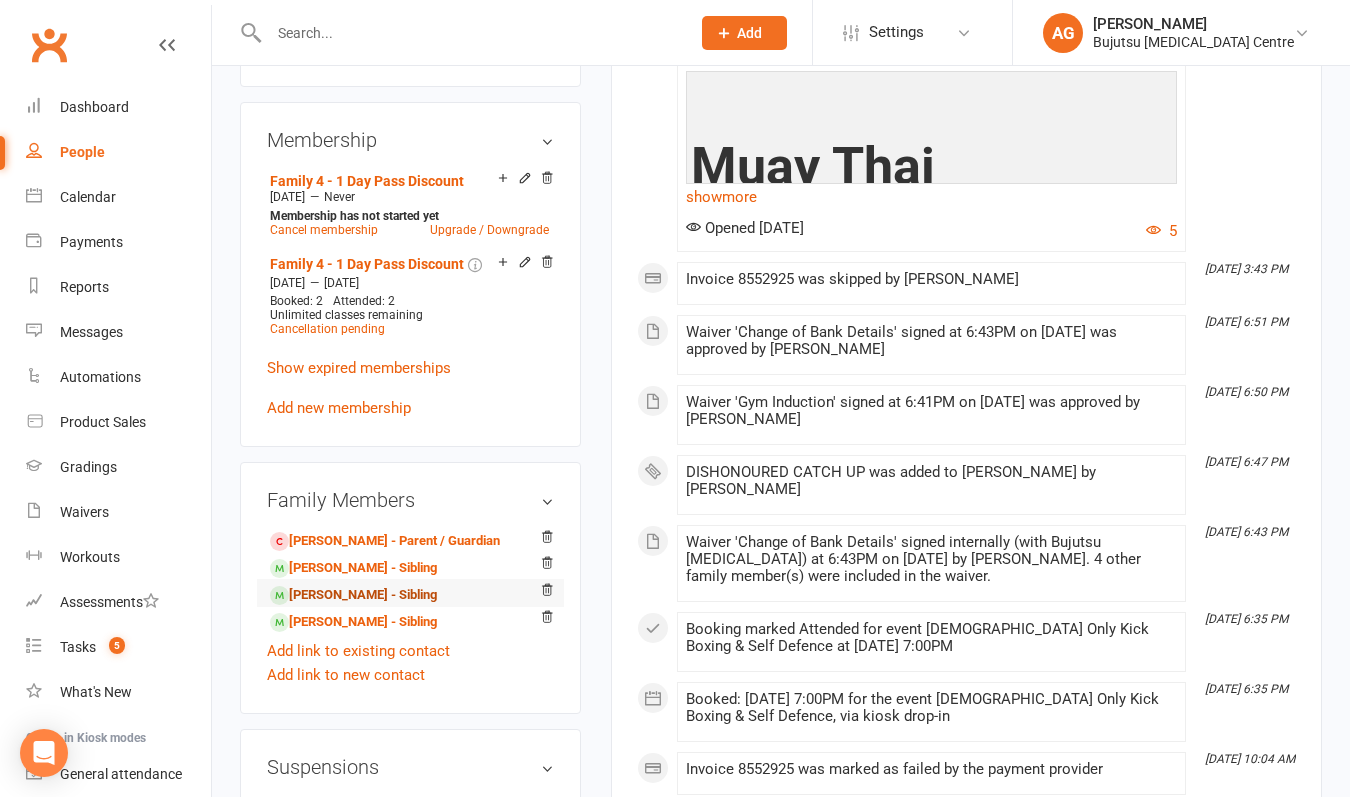 click on "Evah Lawson - Sibling" at bounding box center [353, 595] 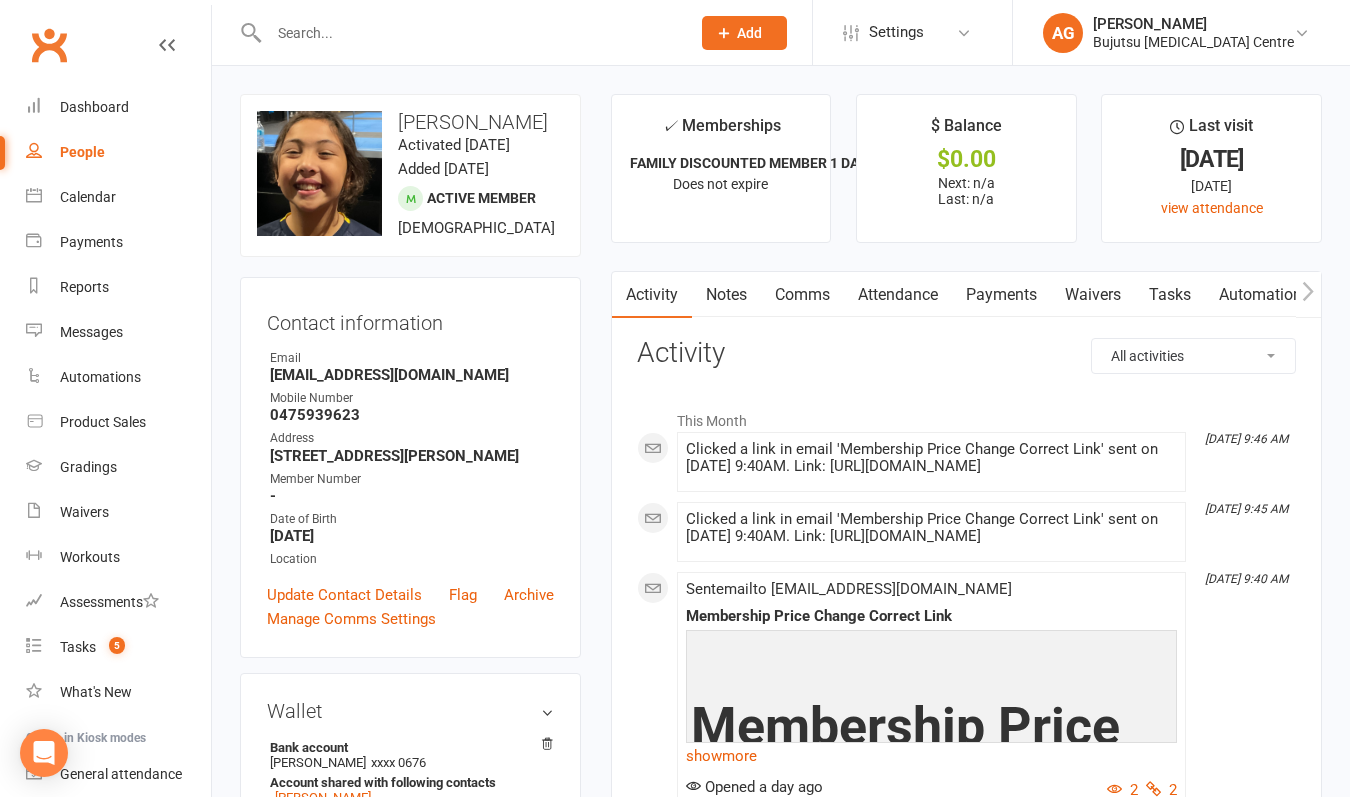 scroll, scrollTop: 0, scrollLeft: 0, axis: both 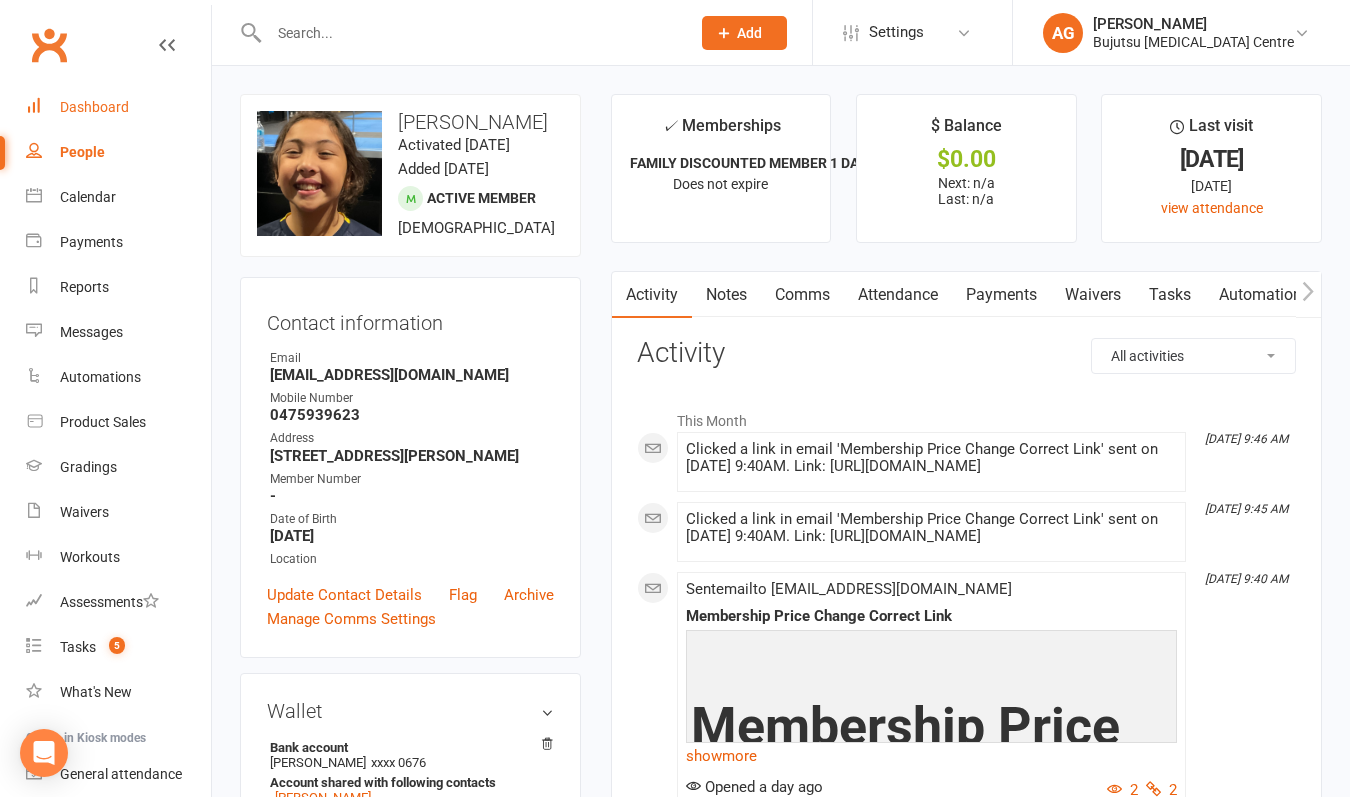 click on "Dashboard" at bounding box center [94, 107] 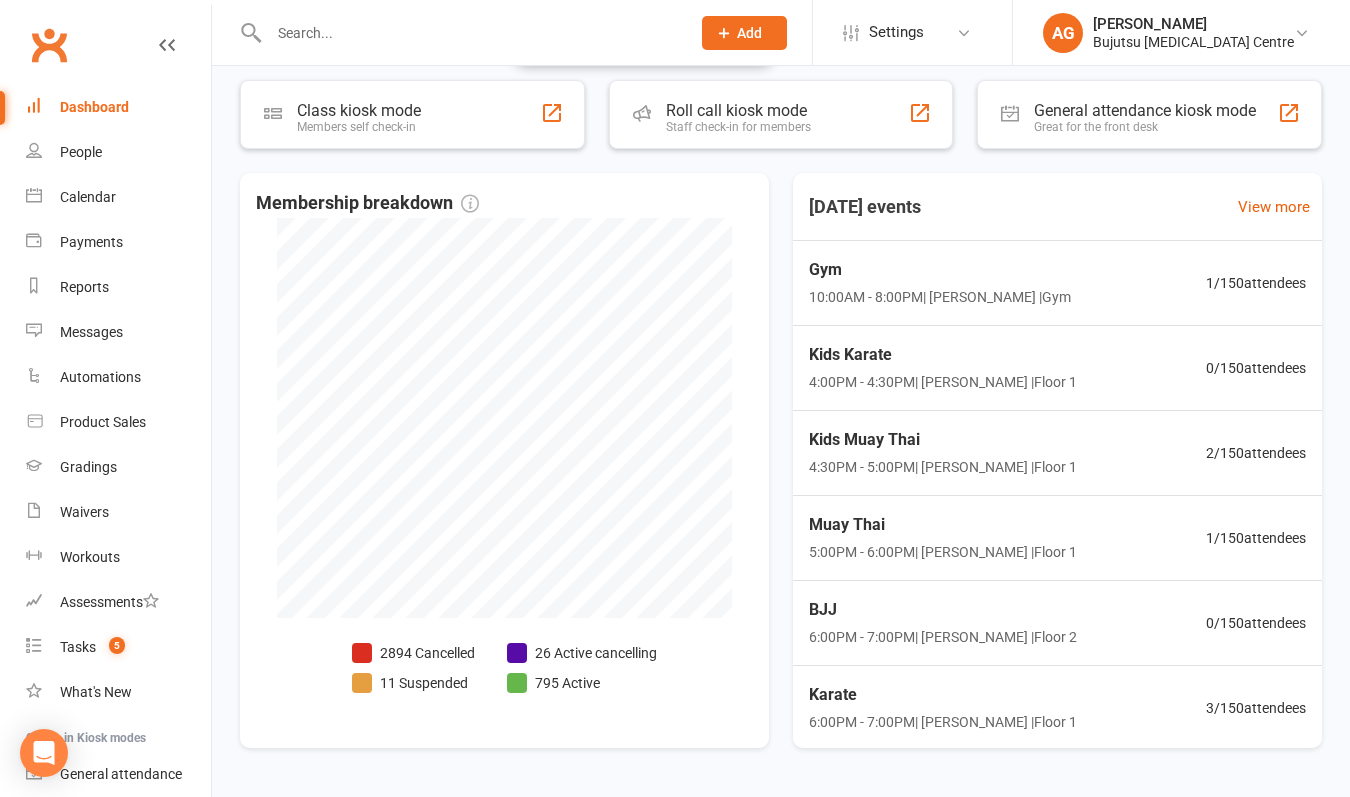 scroll, scrollTop: 649, scrollLeft: 0, axis: vertical 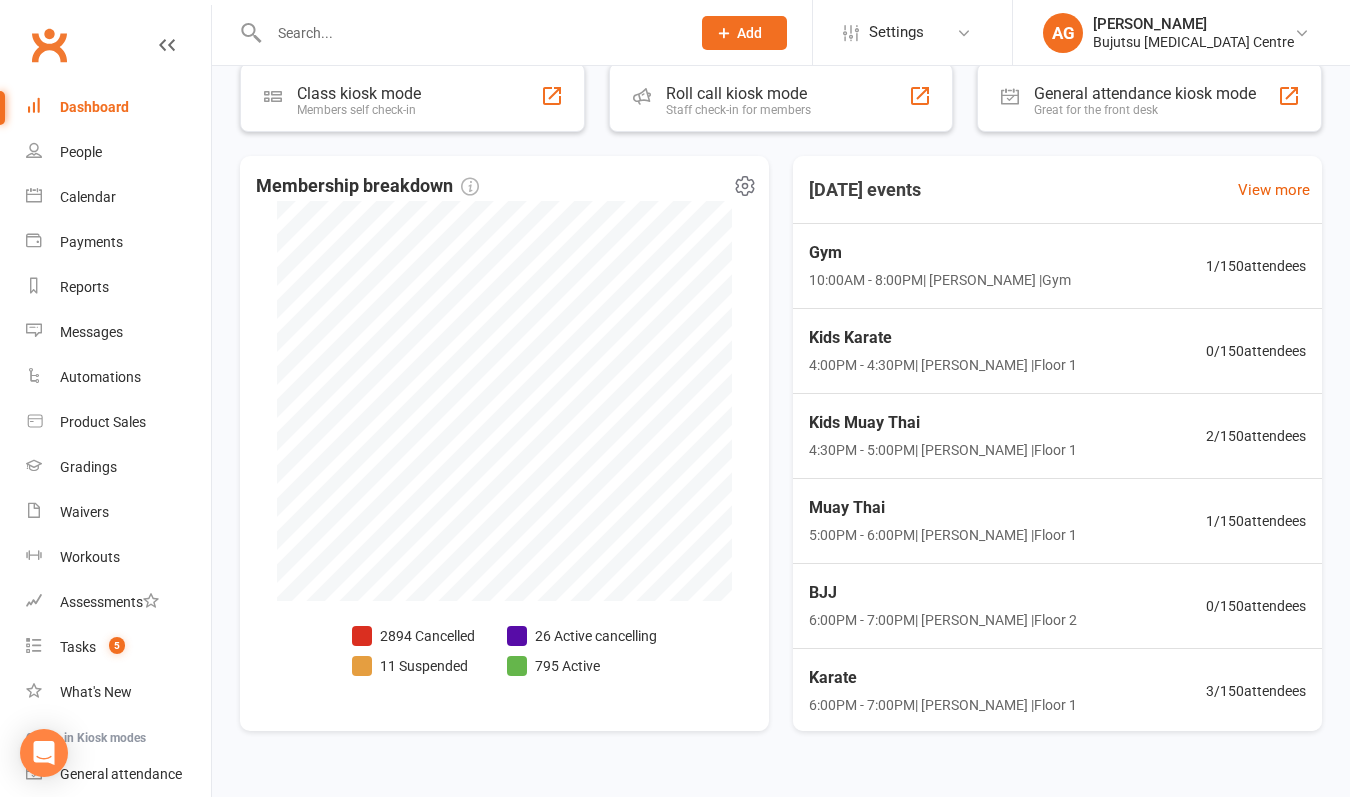 click on "26 Active cancelling" at bounding box center (582, 636) 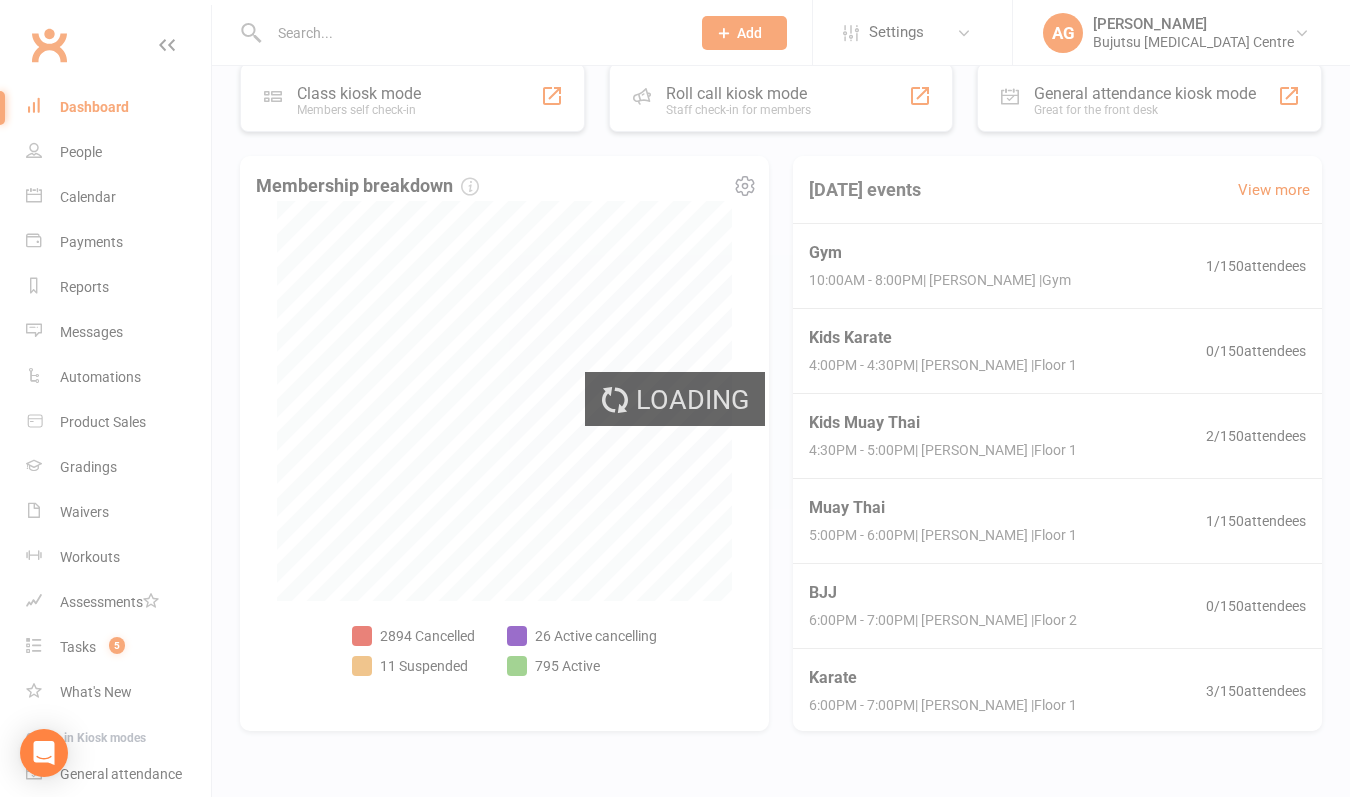 scroll, scrollTop: 0, scrollLeft: 0, axis: both 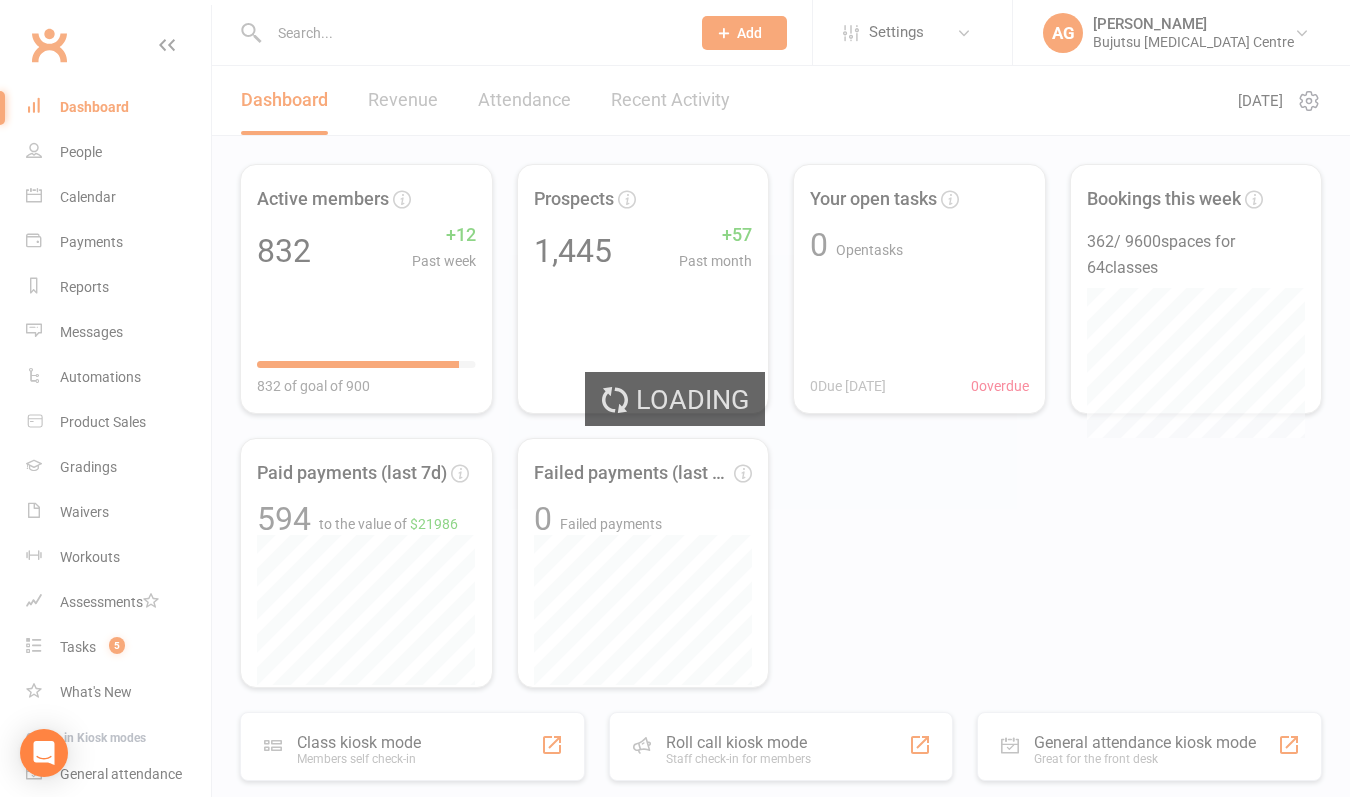 select on "no_trial" 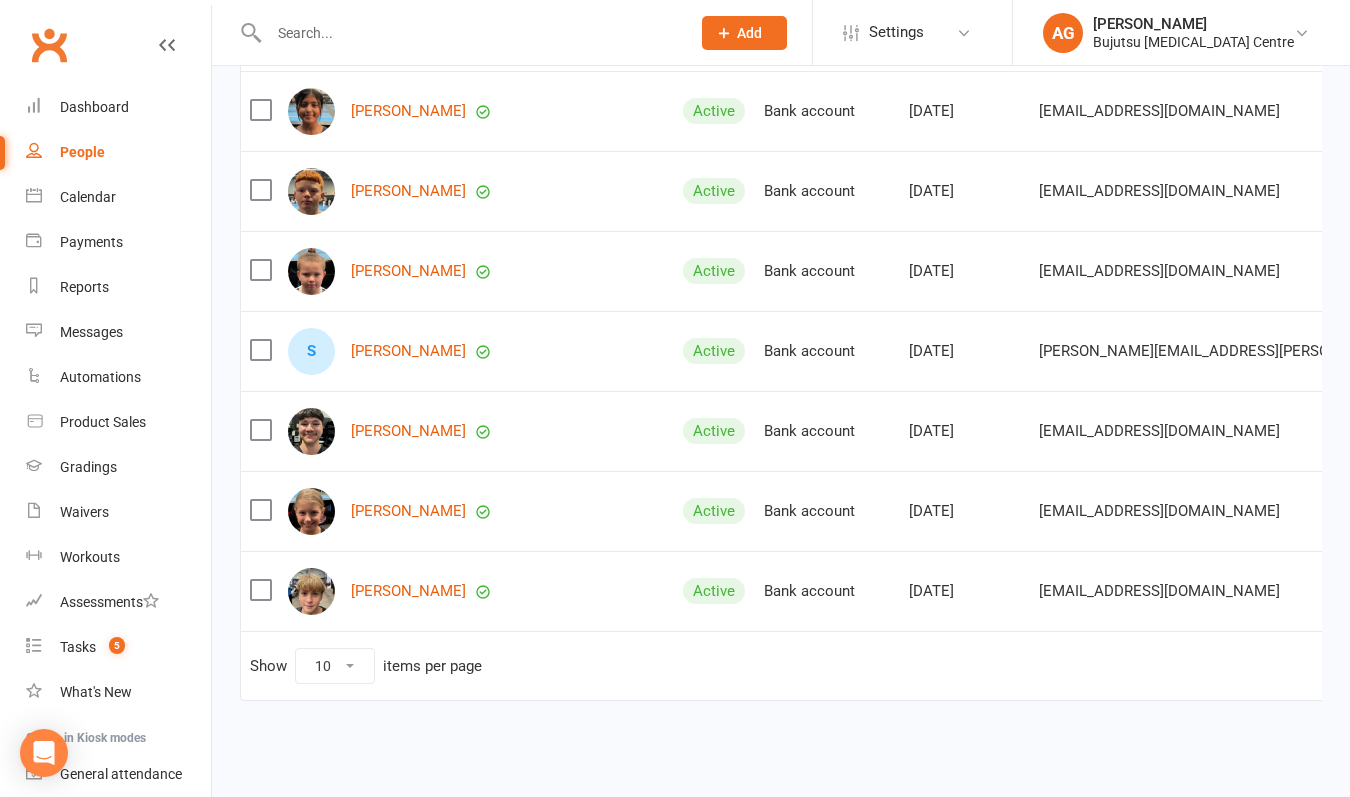 scroll, scrollTop: 531, scrollLeft: 0, axis: vertical 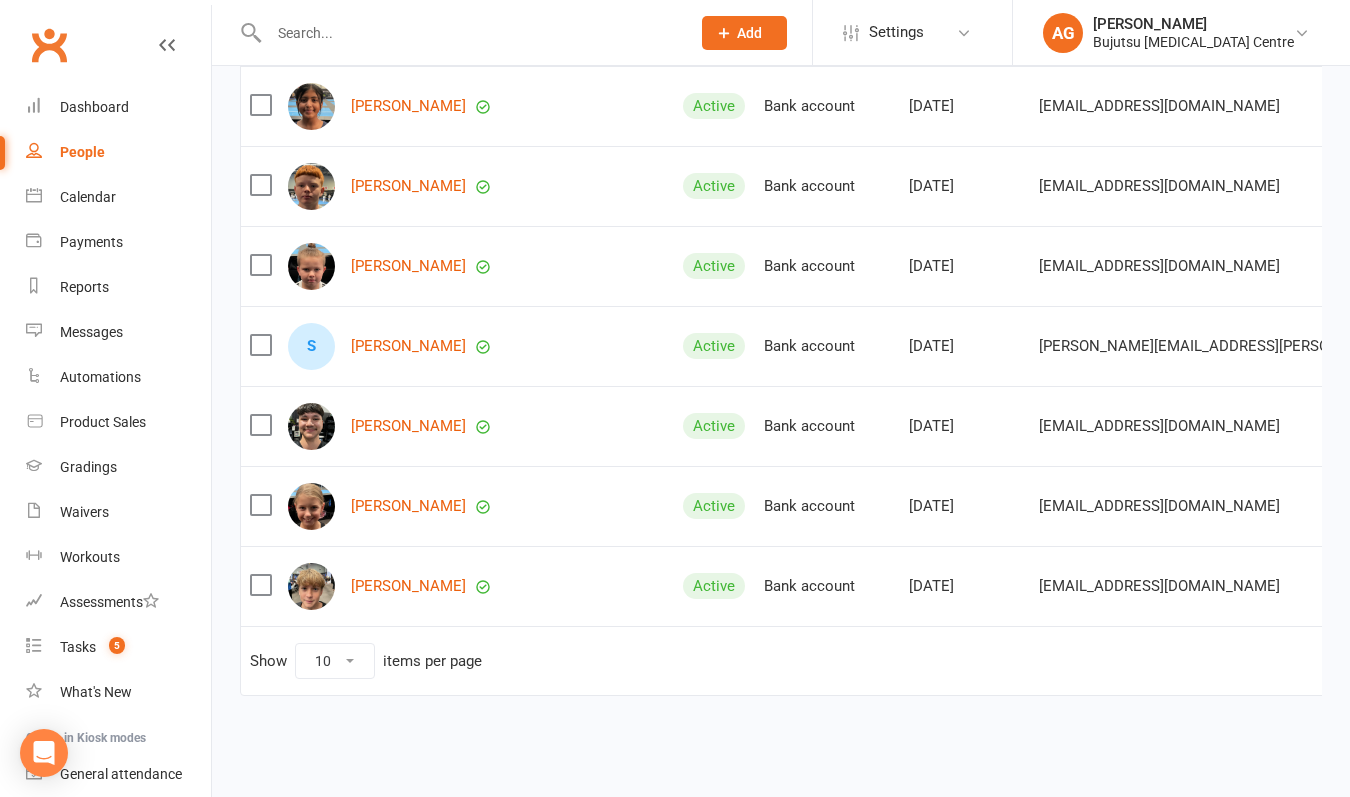 click on "2" at bounding box center [1689, 658] 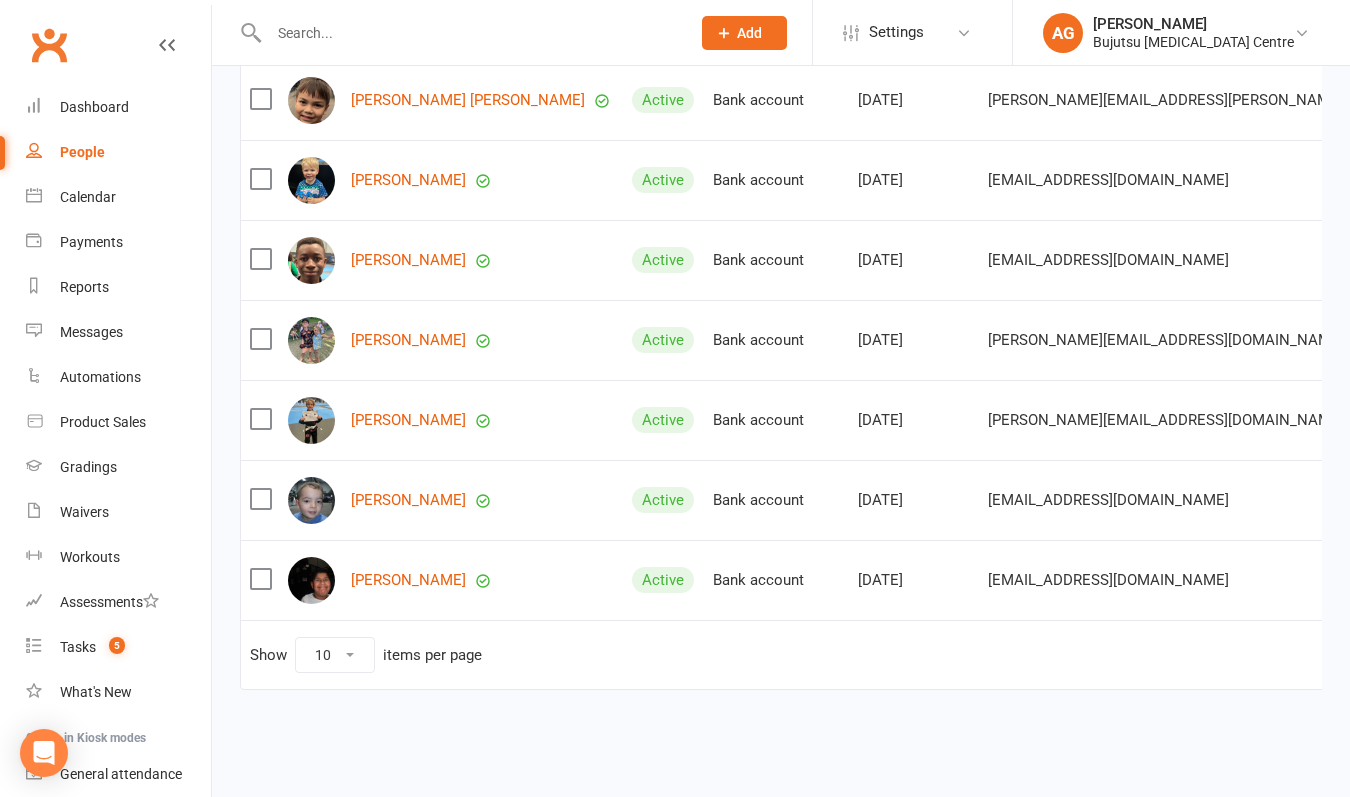 scroll, scrollTop: 553, scrollLeft: 0, axis: vertical 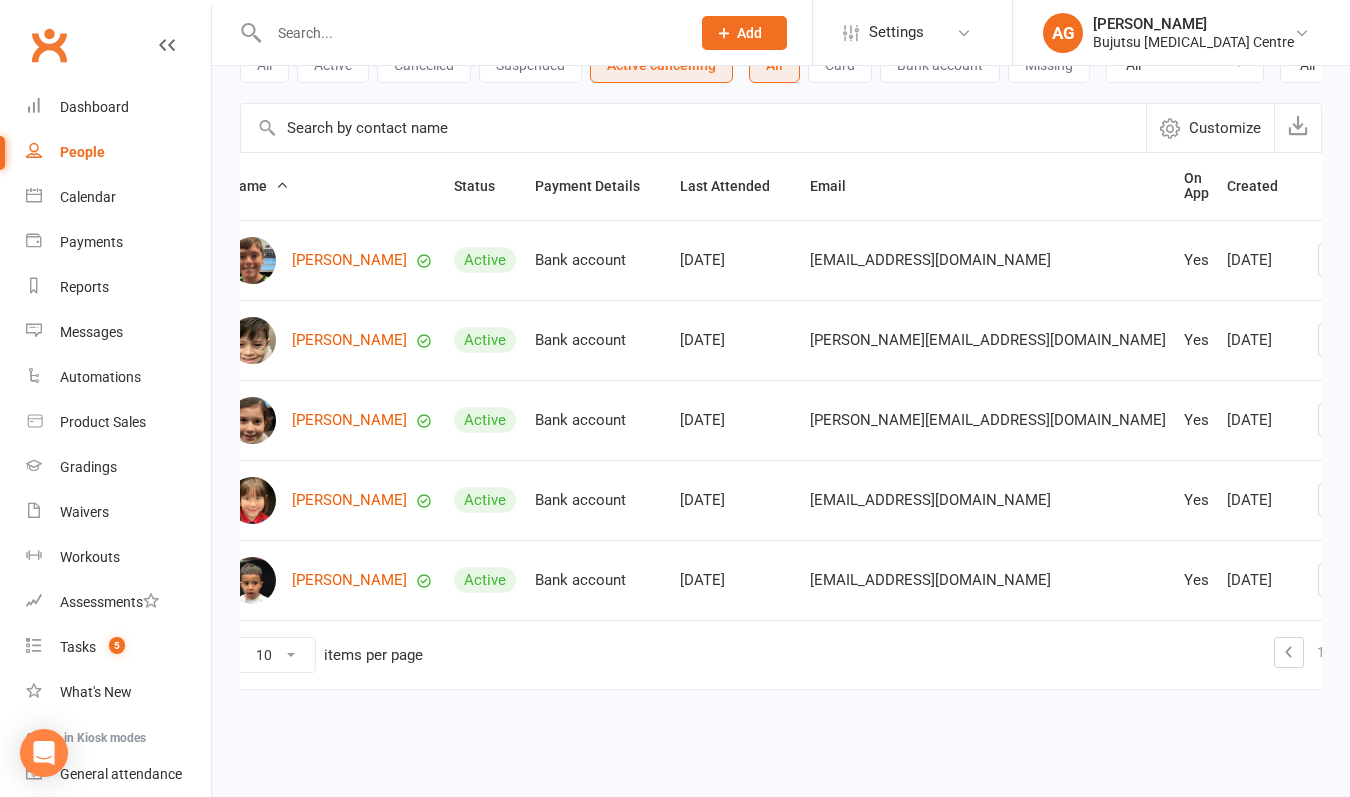 click 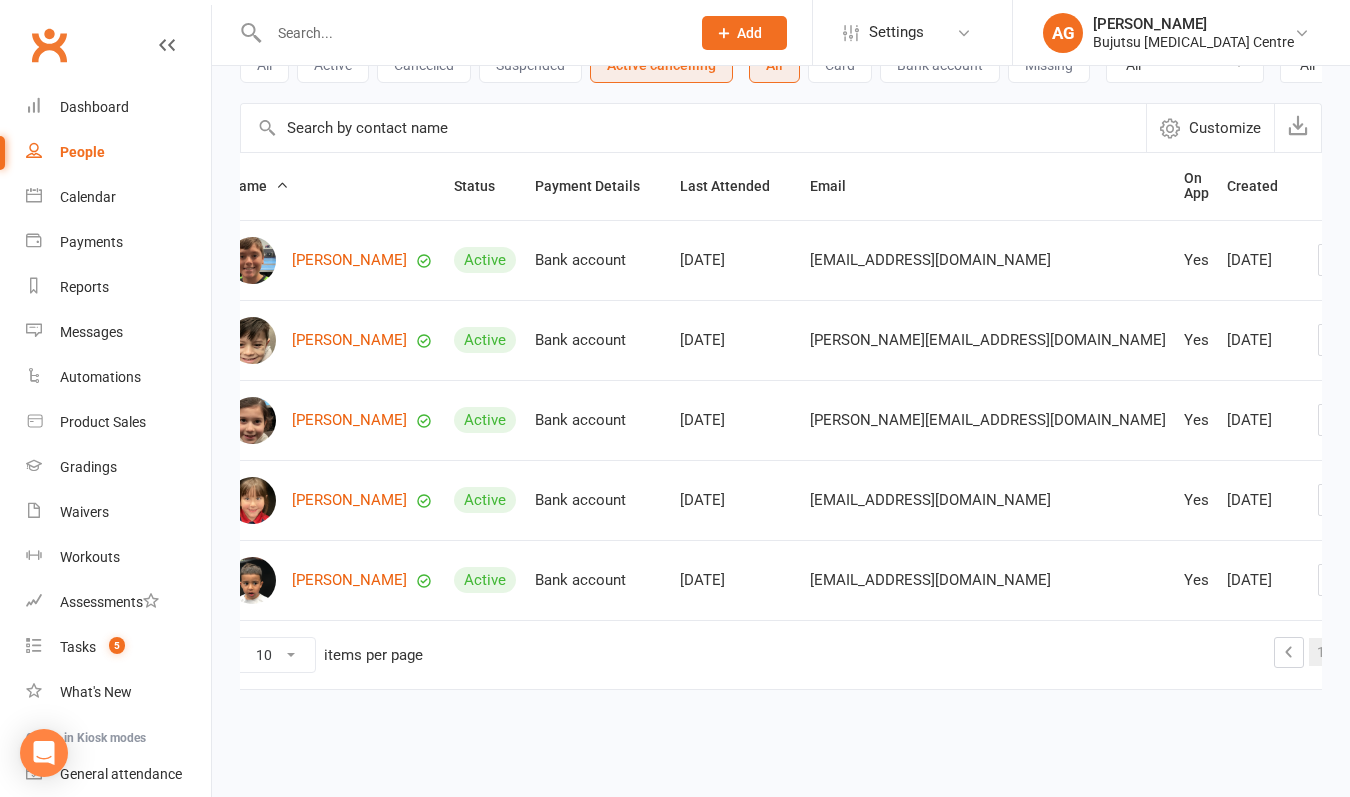 click on "1" at bounding box center (1321, 652) 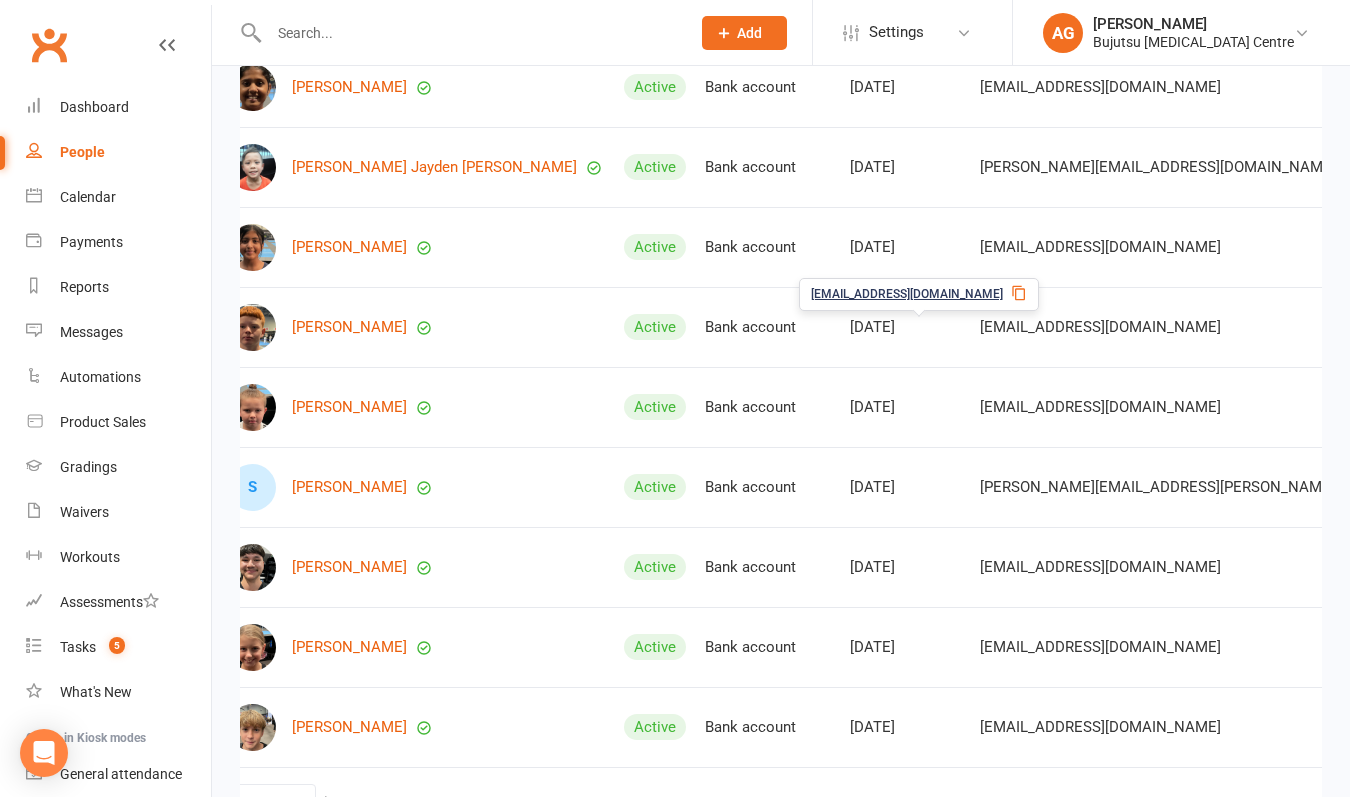 scroll, scrollTop: 396, scrollLeft: 0, axis: vertical 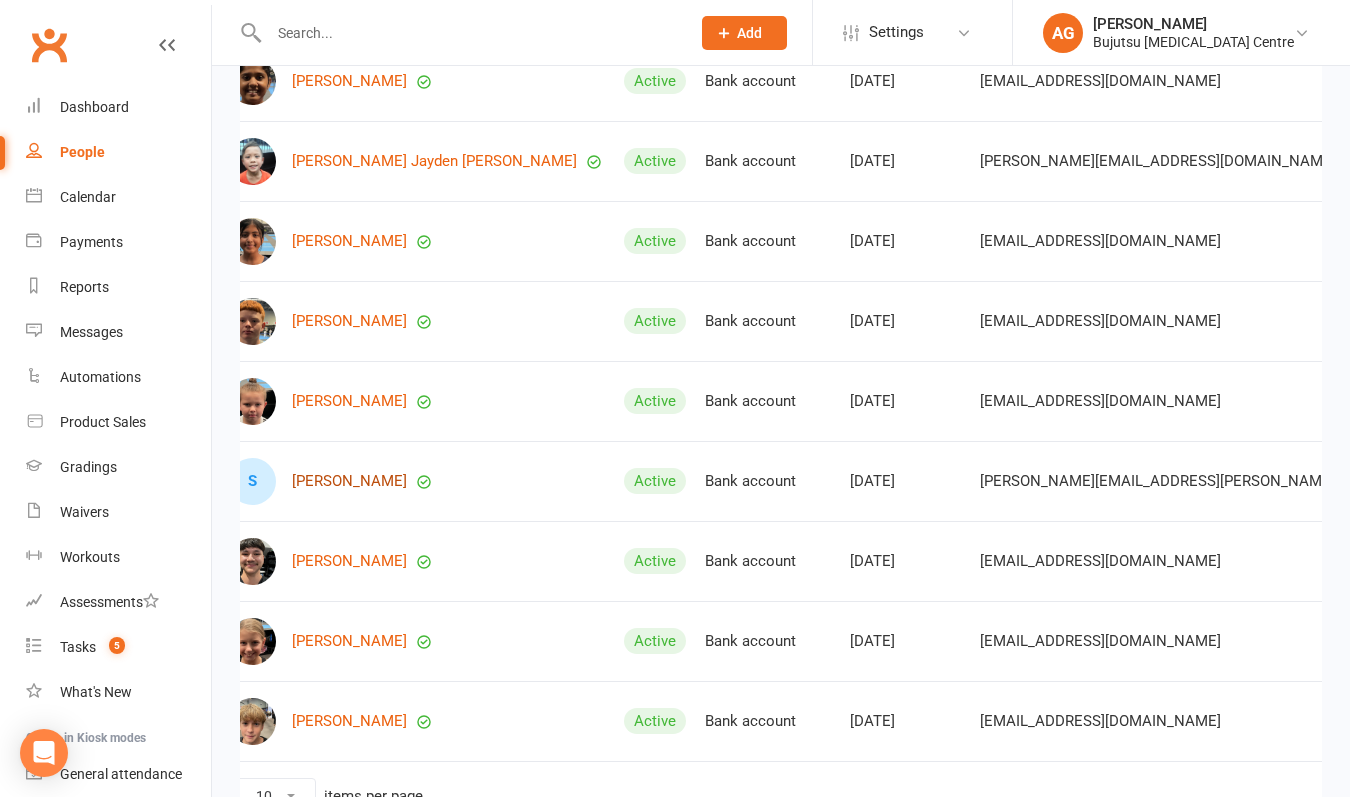 click on "Santino Borello" at bounding box center (349, 481) 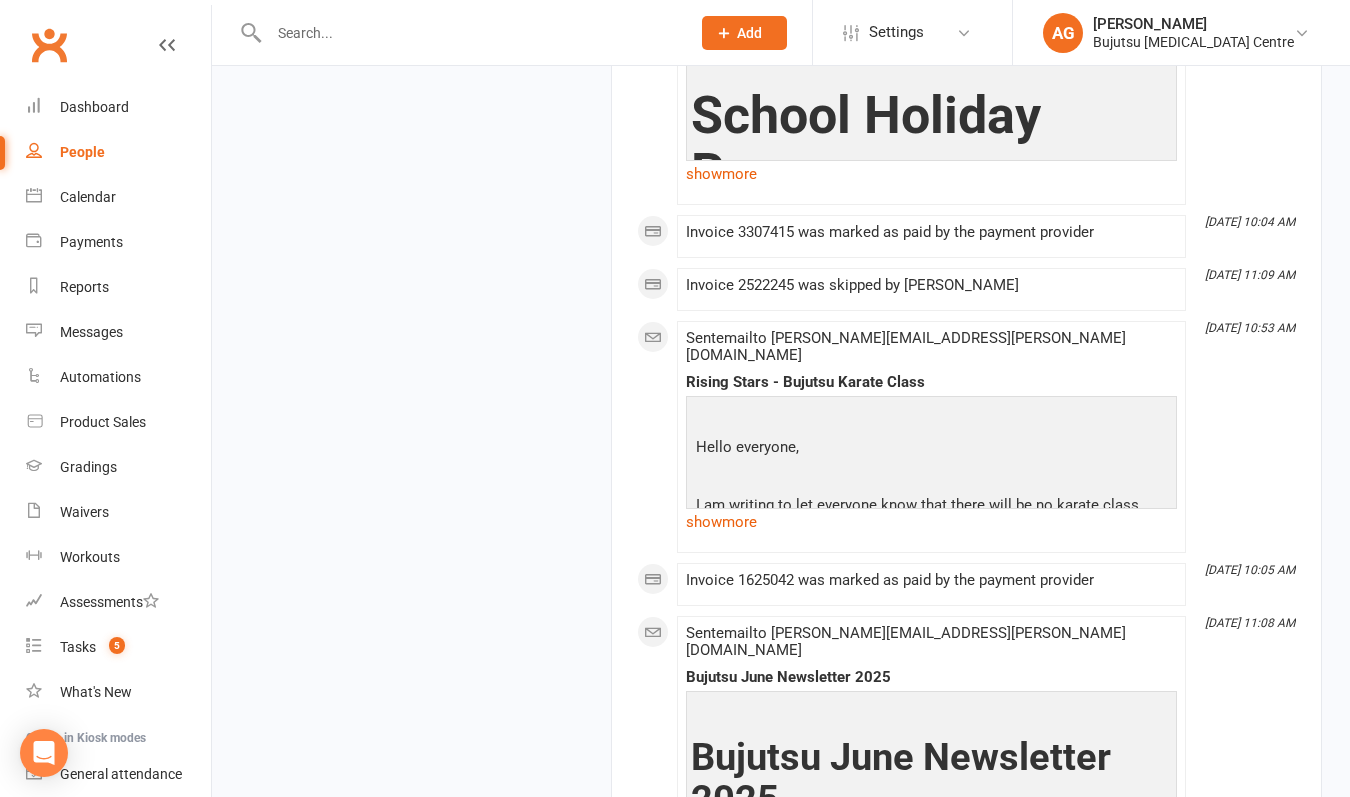 scroll, scrollTop: 2612, scrollLeft: 0, axis: vertical 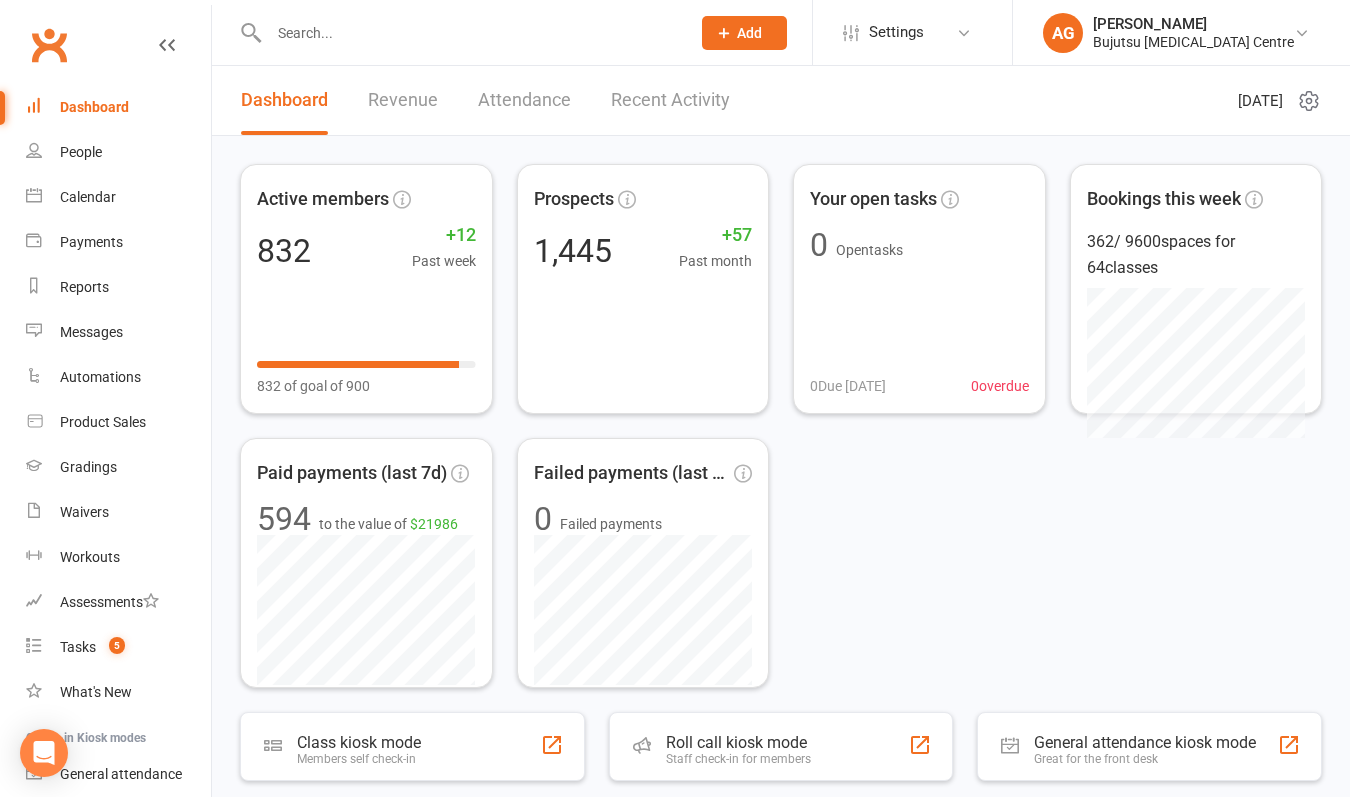 click at bounding box center (469, 33) 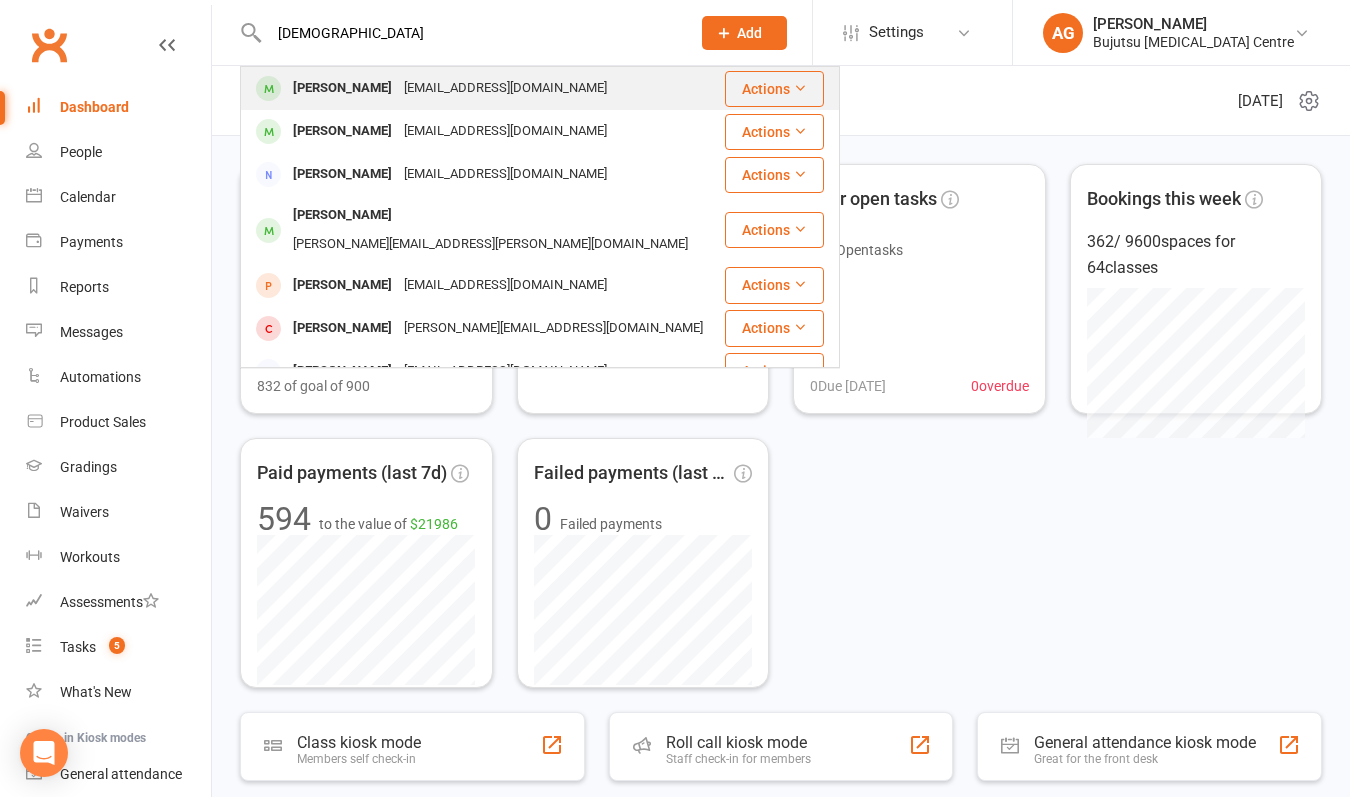 type on "[DEMOGRAPHIC_DATA]" 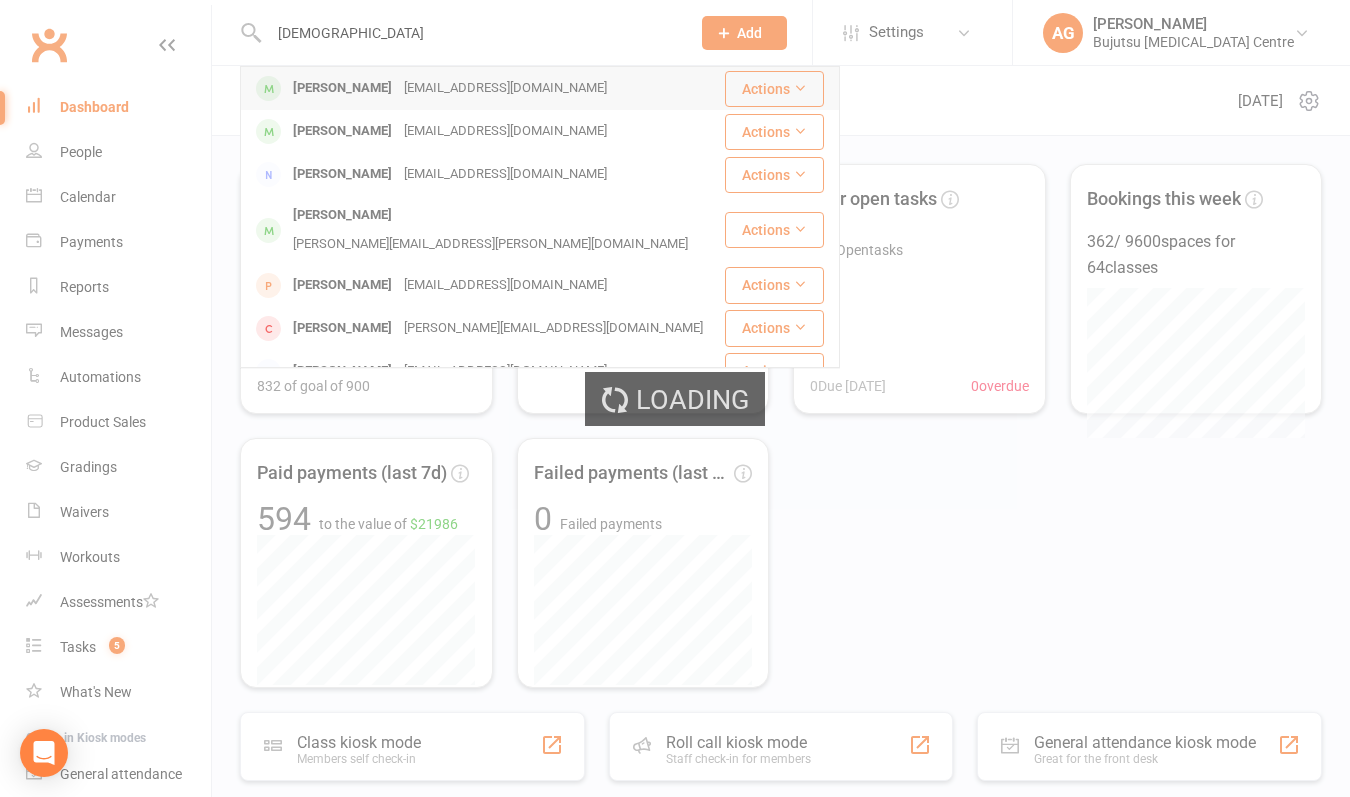 type 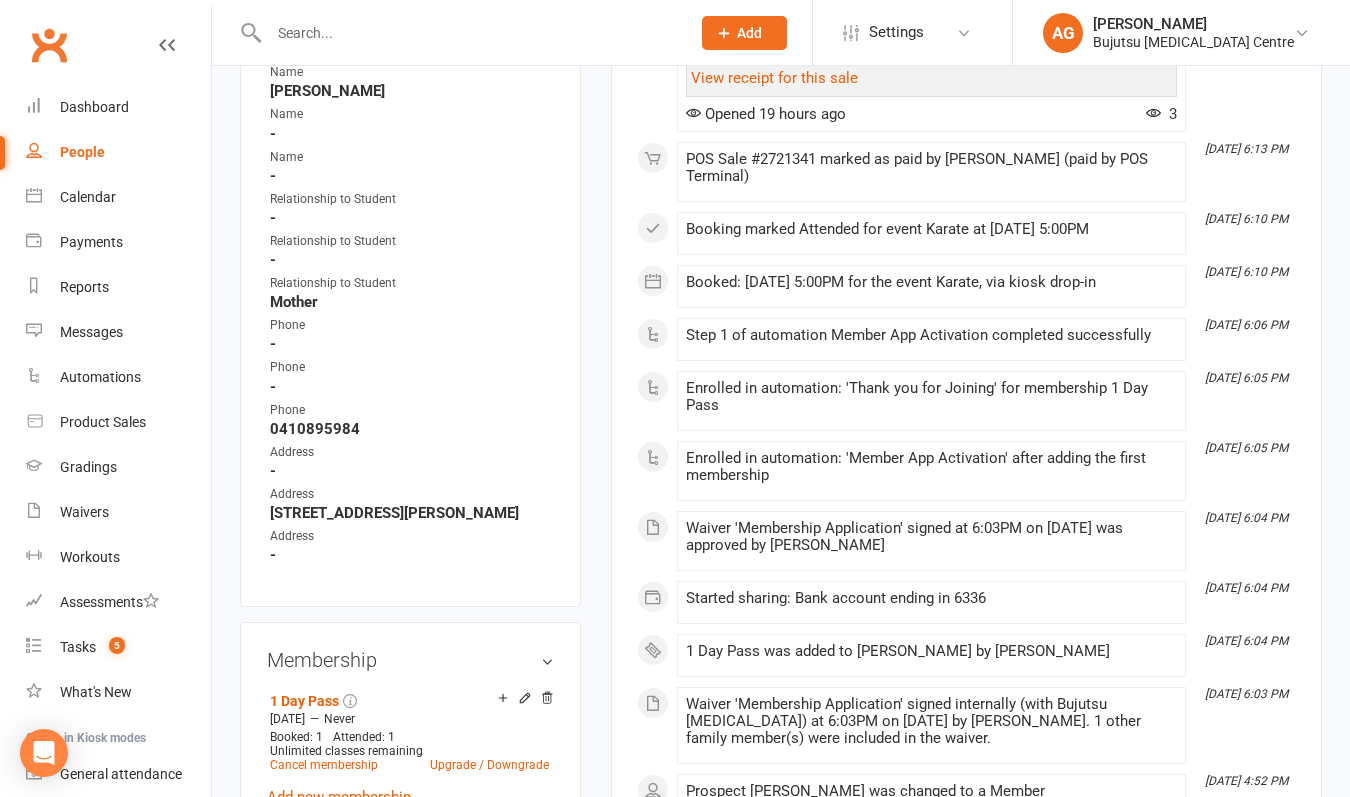 scroll, scrollTop: 958, scrollLeft: 0, axis: vertical 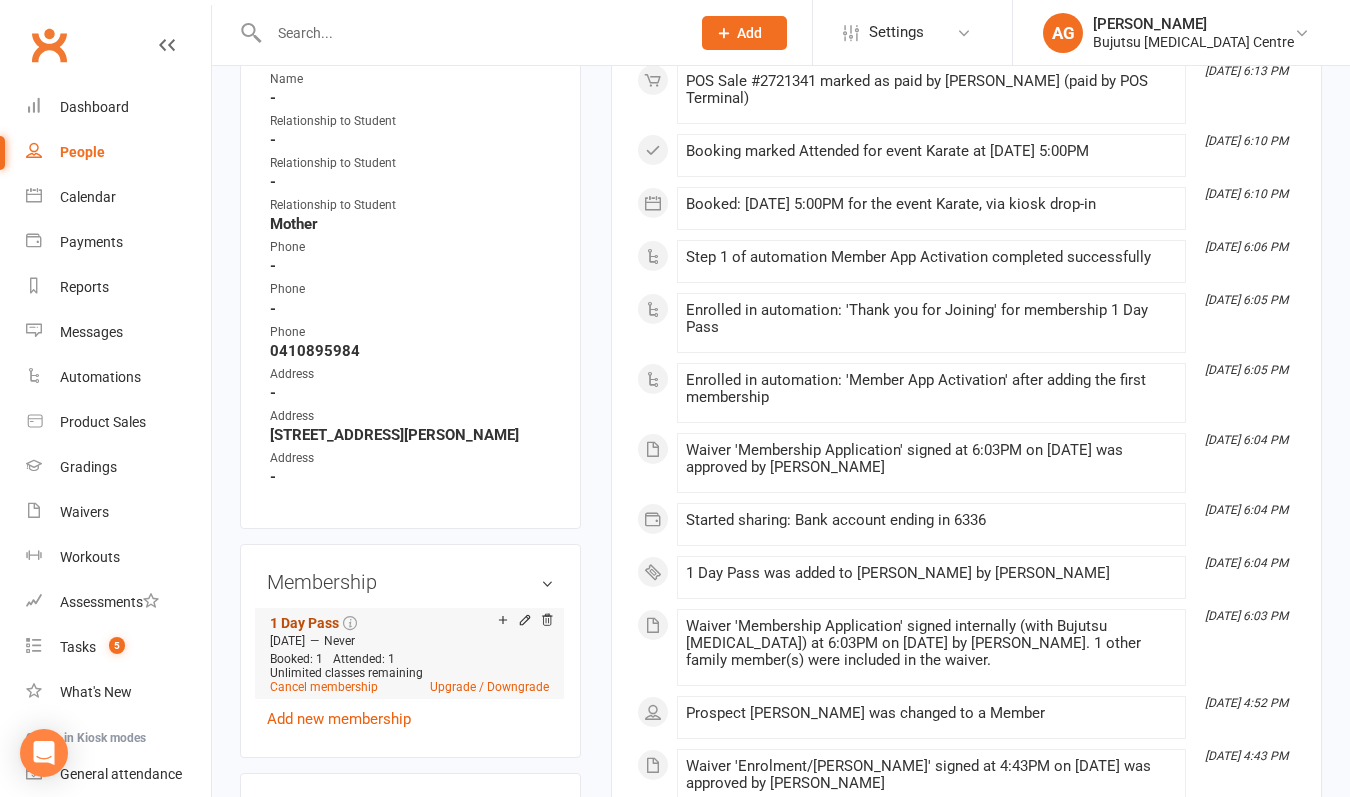 click on "1 Day Pass" at bounding box center (304, 623) 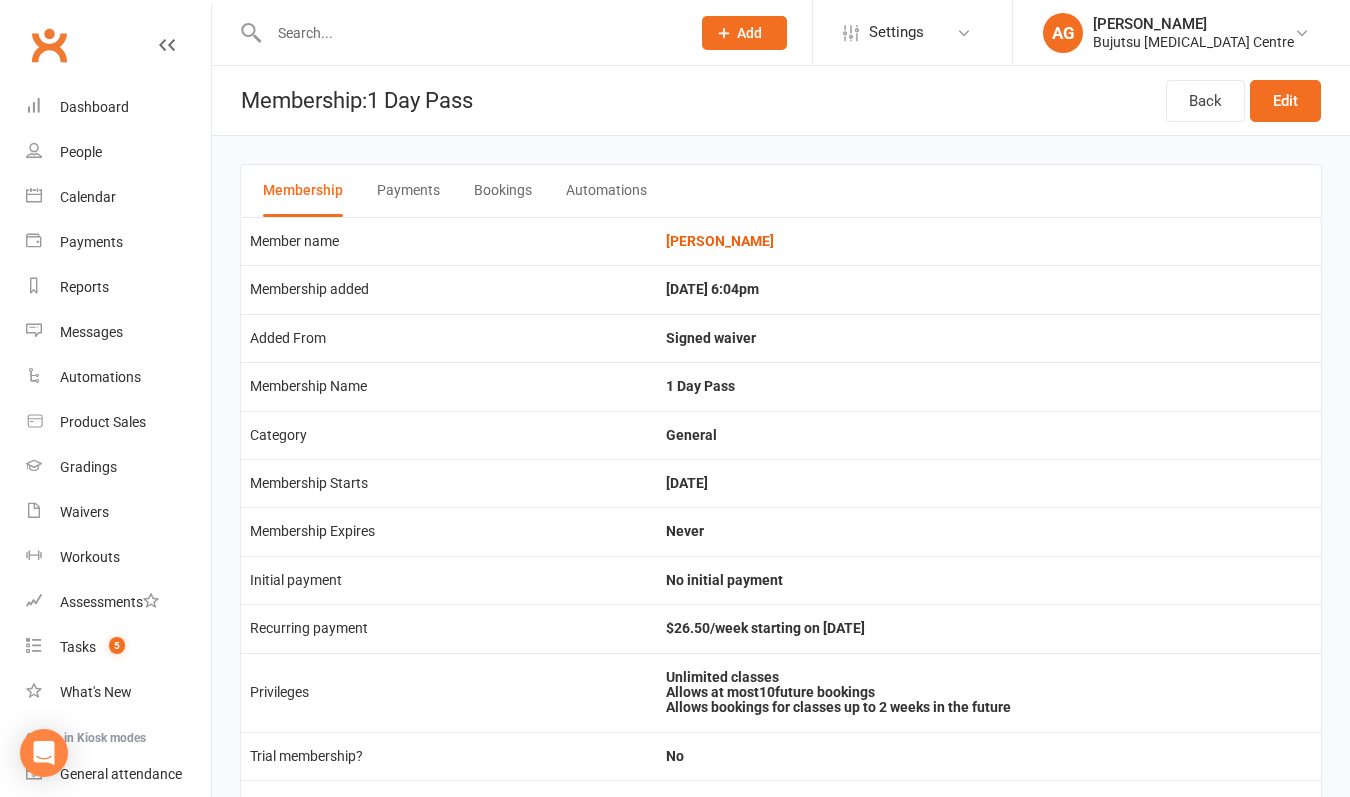scroll, scrollTop: 0, scrollLeft: 0, axis: both 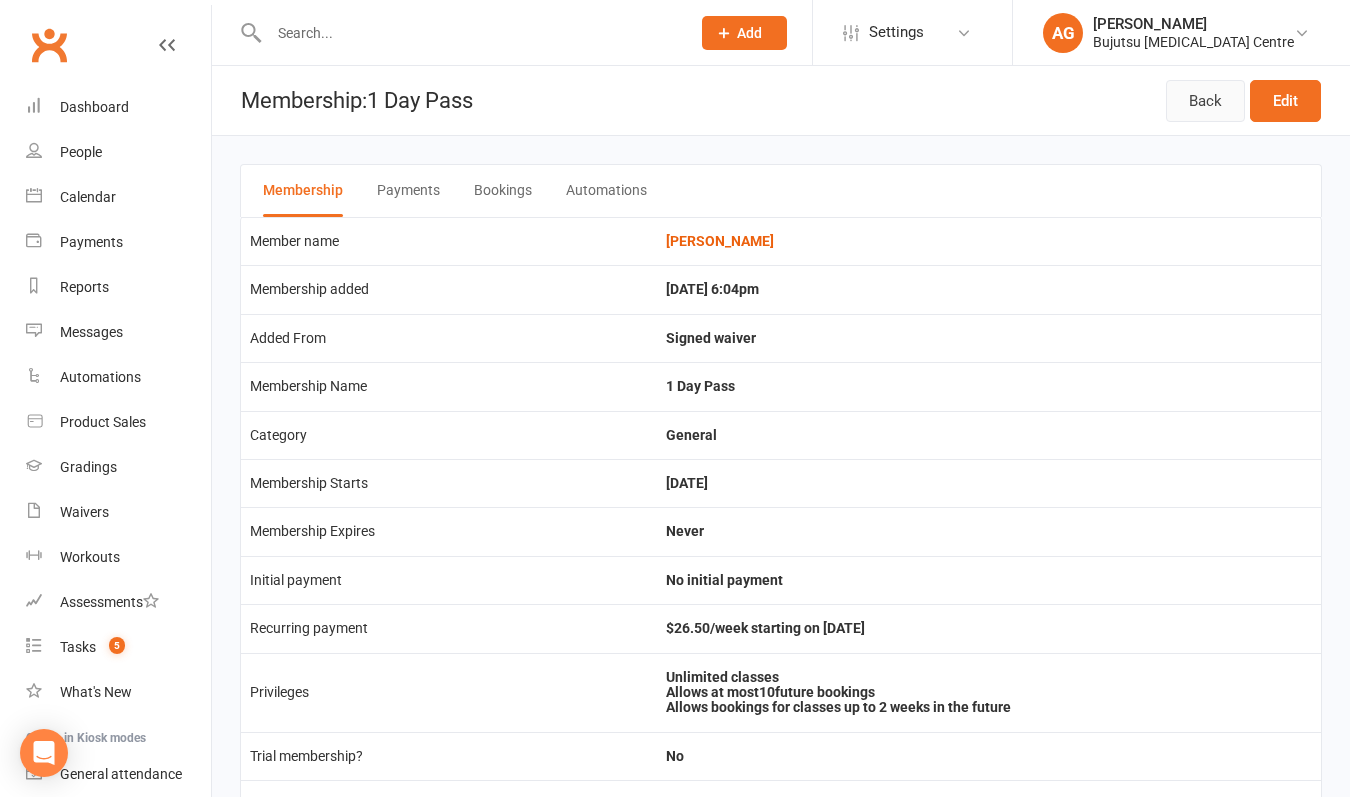 click on "Back" at bounding box center [1205, 101] 